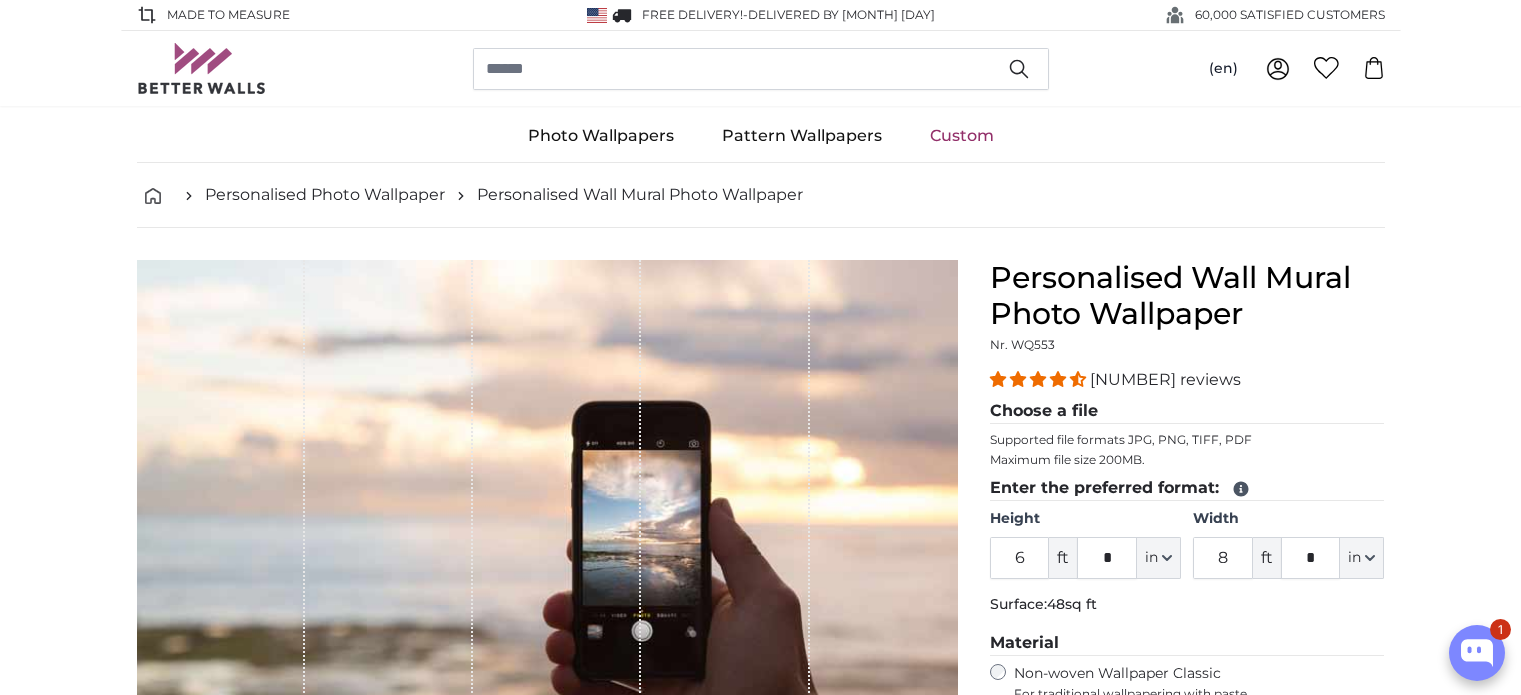 scroll, scrollTop: 0, scrollLeft: 0, axis: both 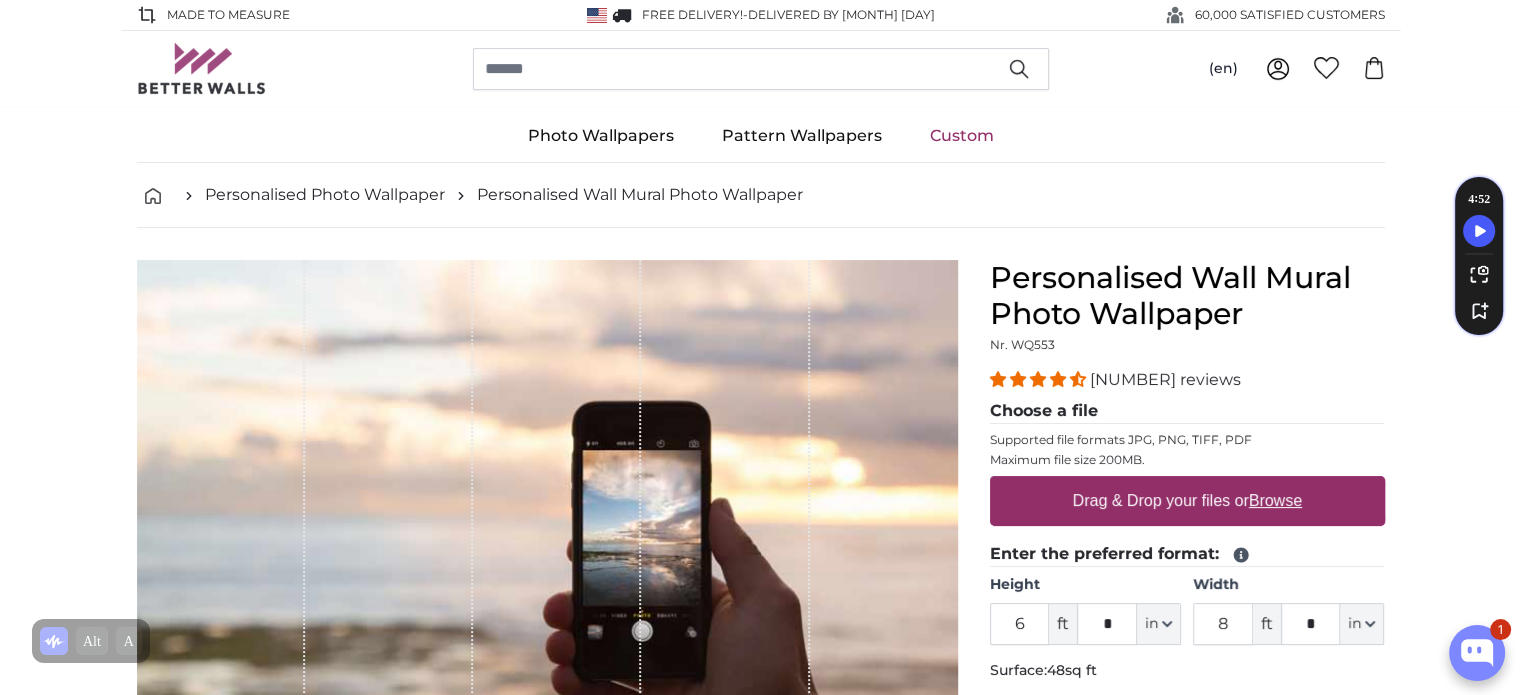 drag, startPoint x: 1024, startPoint y: 568, endPoint x: 997, endPoint y: 575, distance: 27.89265 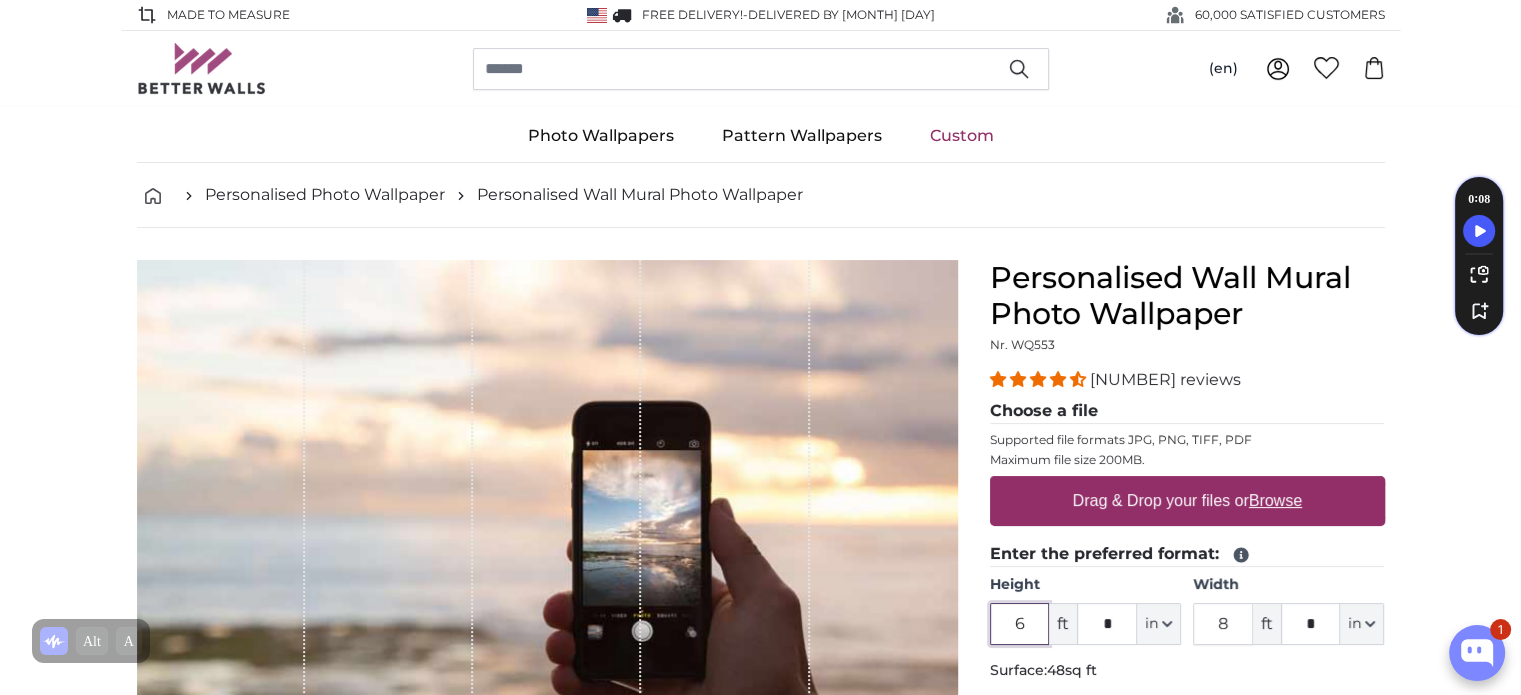 drag, startPoint x: 1032, startPoint y: 627, endPoint x: 1002, endPoint y: 623, distance: 30.265491 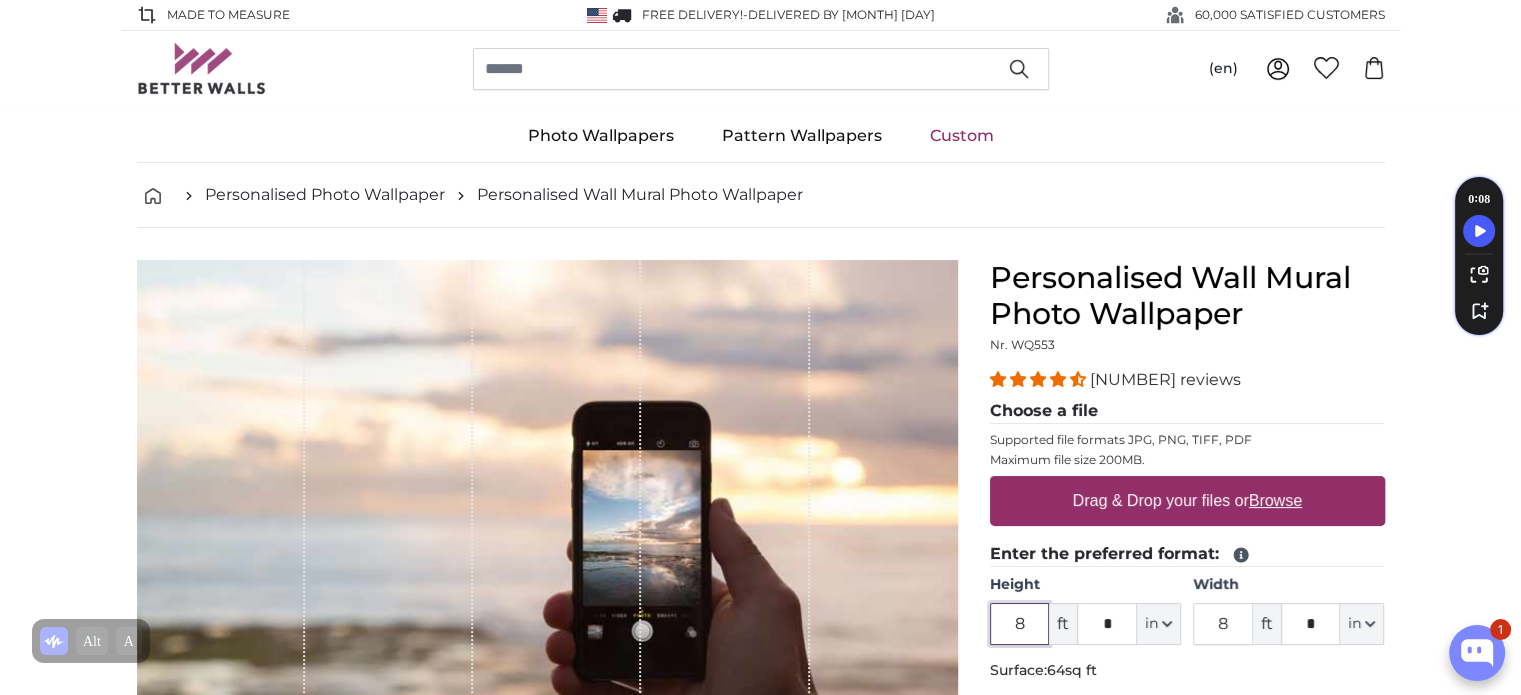 type on "8" 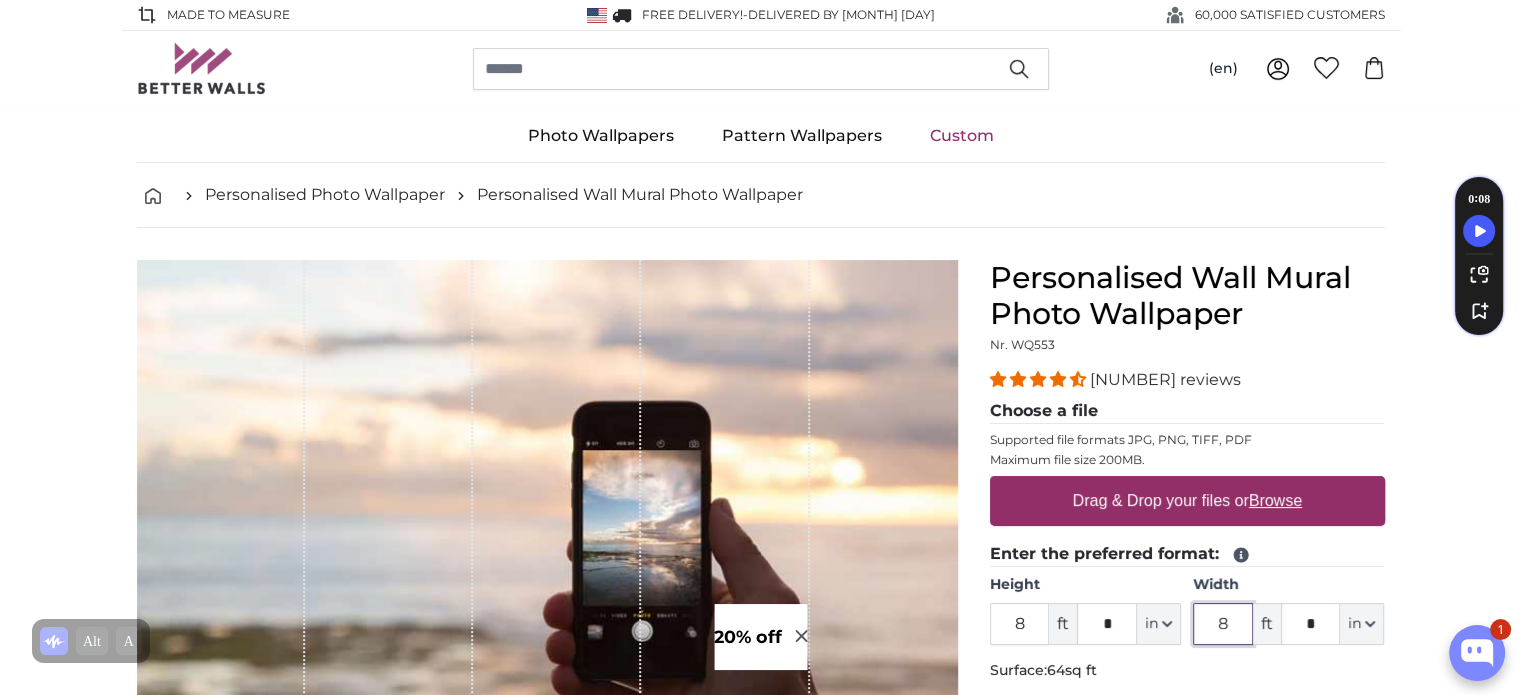 click on "8" at bounding box center [1223, 624] 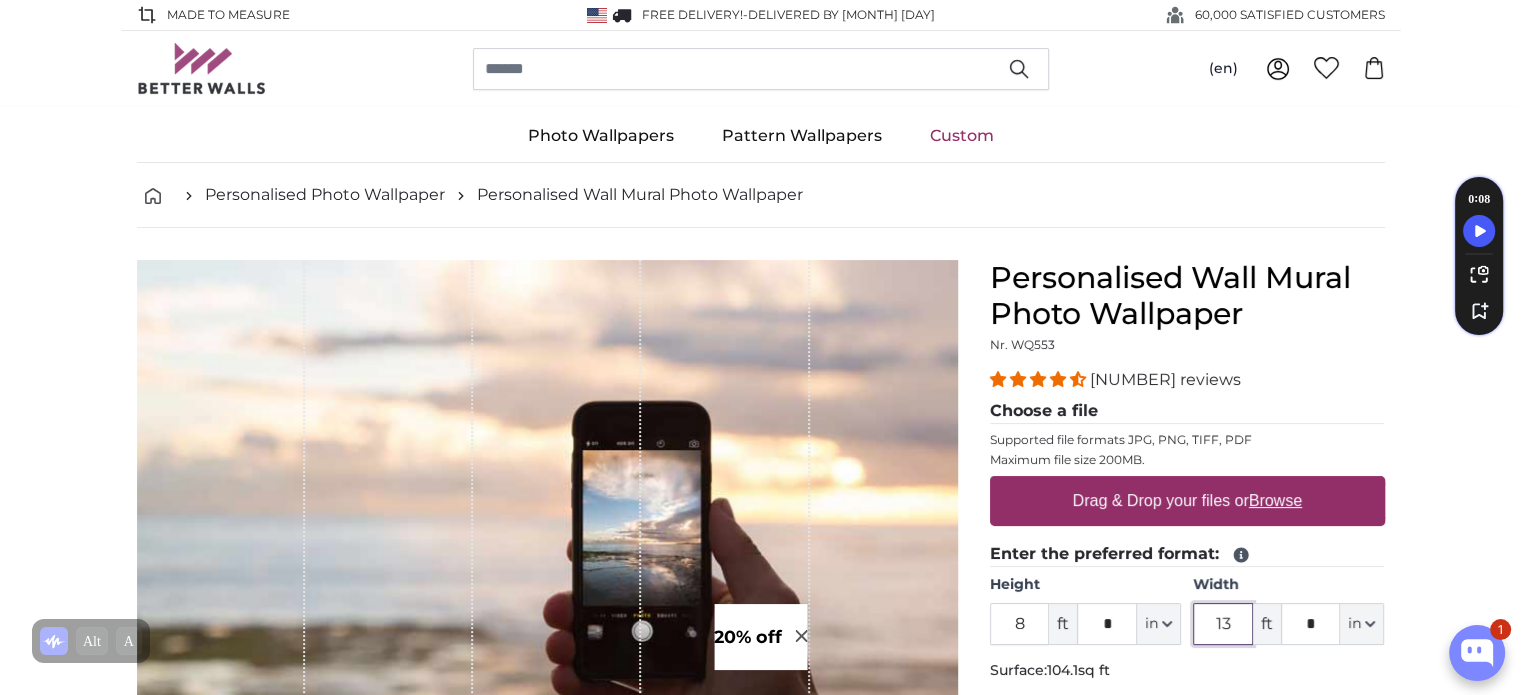type on "13" 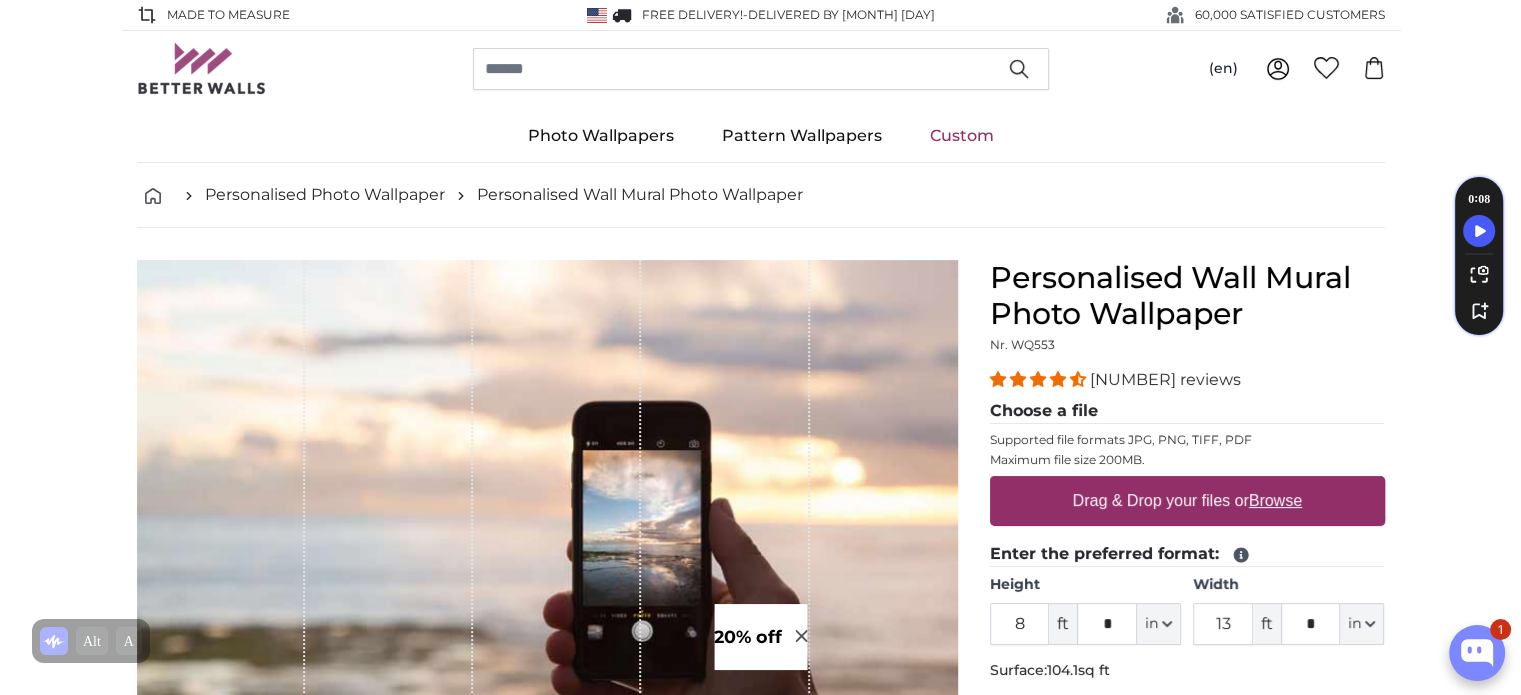 click on "Personalised Photo Wallpaper
Personalised Wall Mural Photo Wallpaper
Personalised Wall Mural Photo Wallpaper
Cancel
Crop image" at bounding box center [760, 2566] 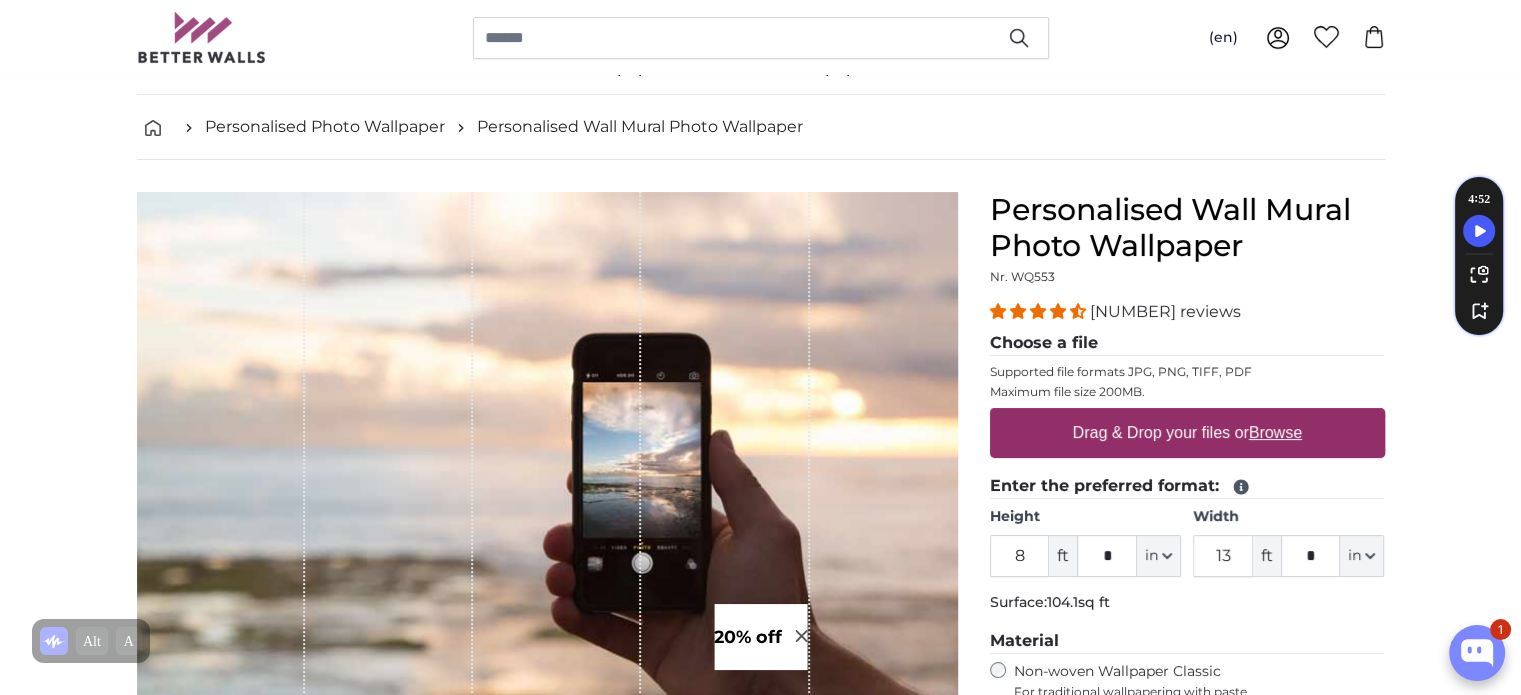 scroll, scrollTop: 100, scrollLeft: 0, axis: vertical 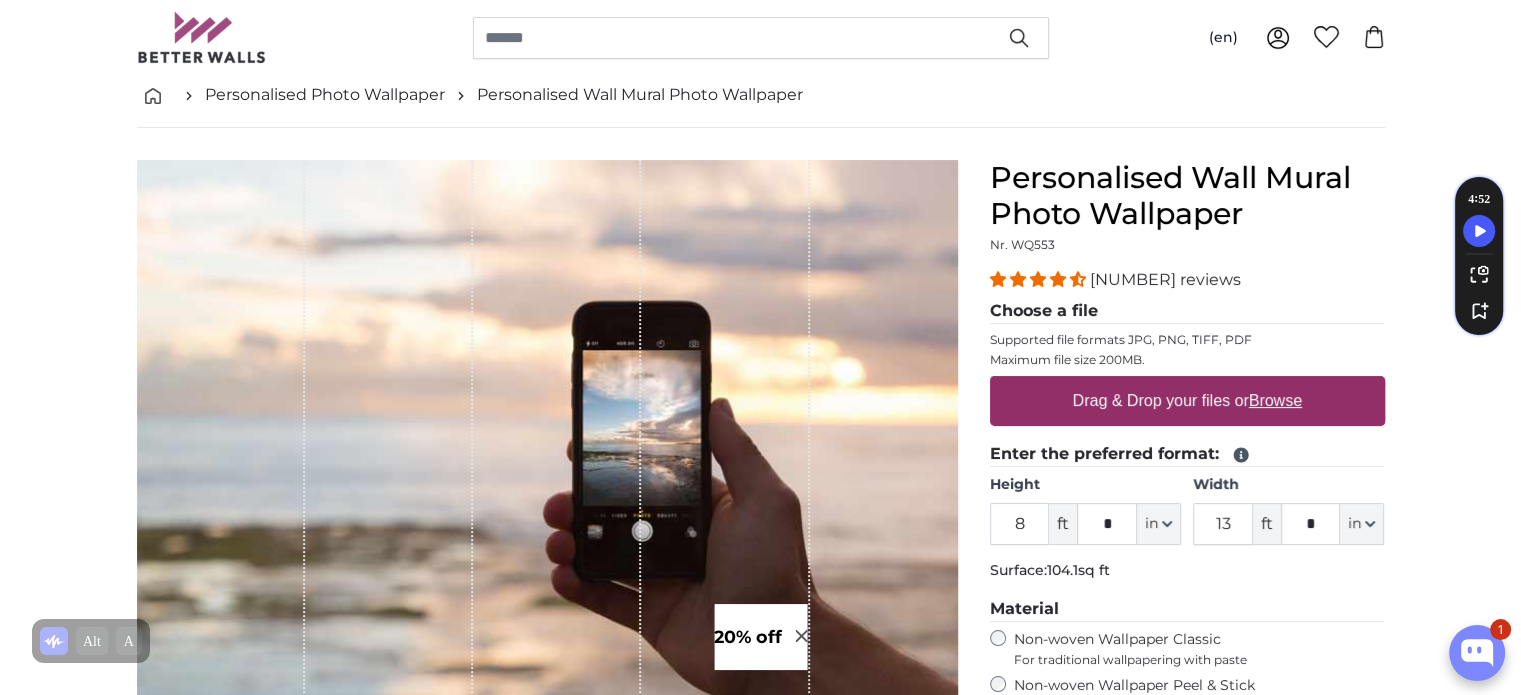 click on "Browse" at bounding box center (1275, 400) 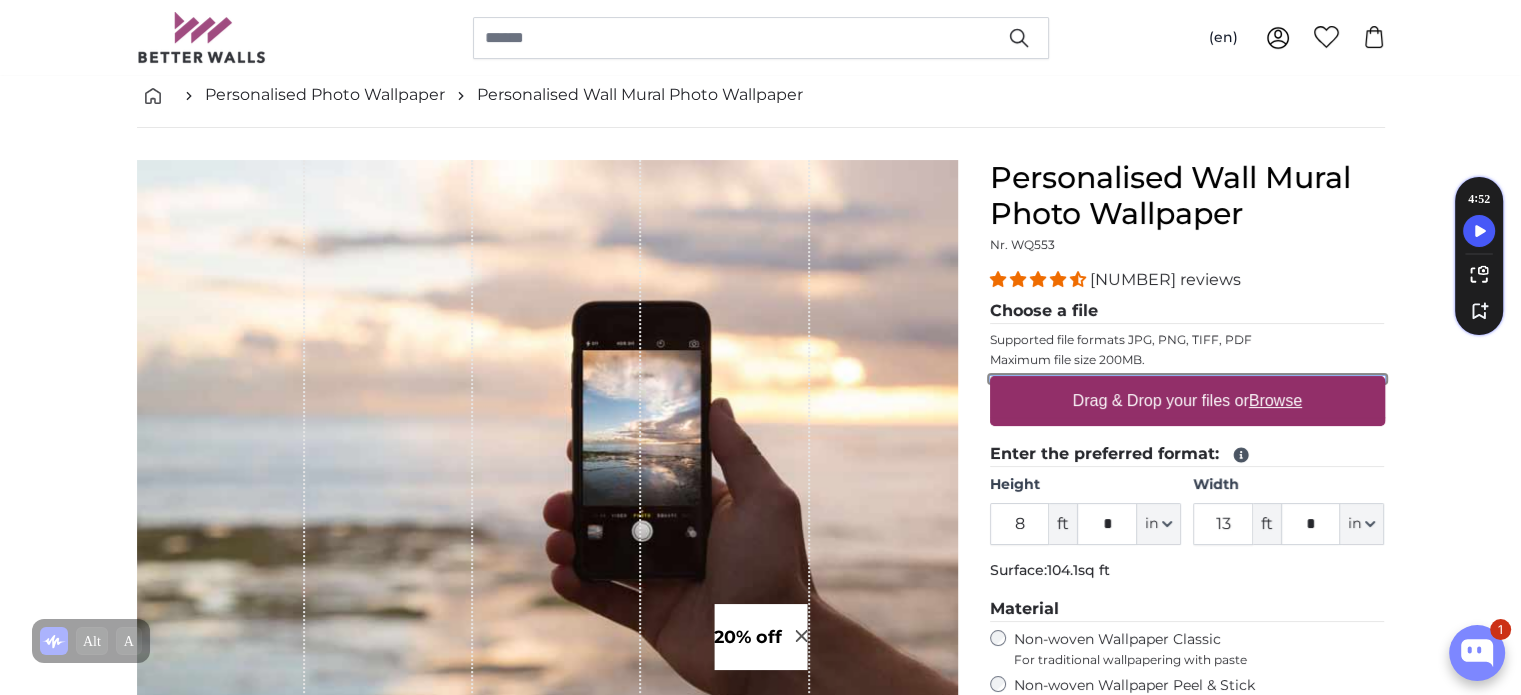 type on "**********" 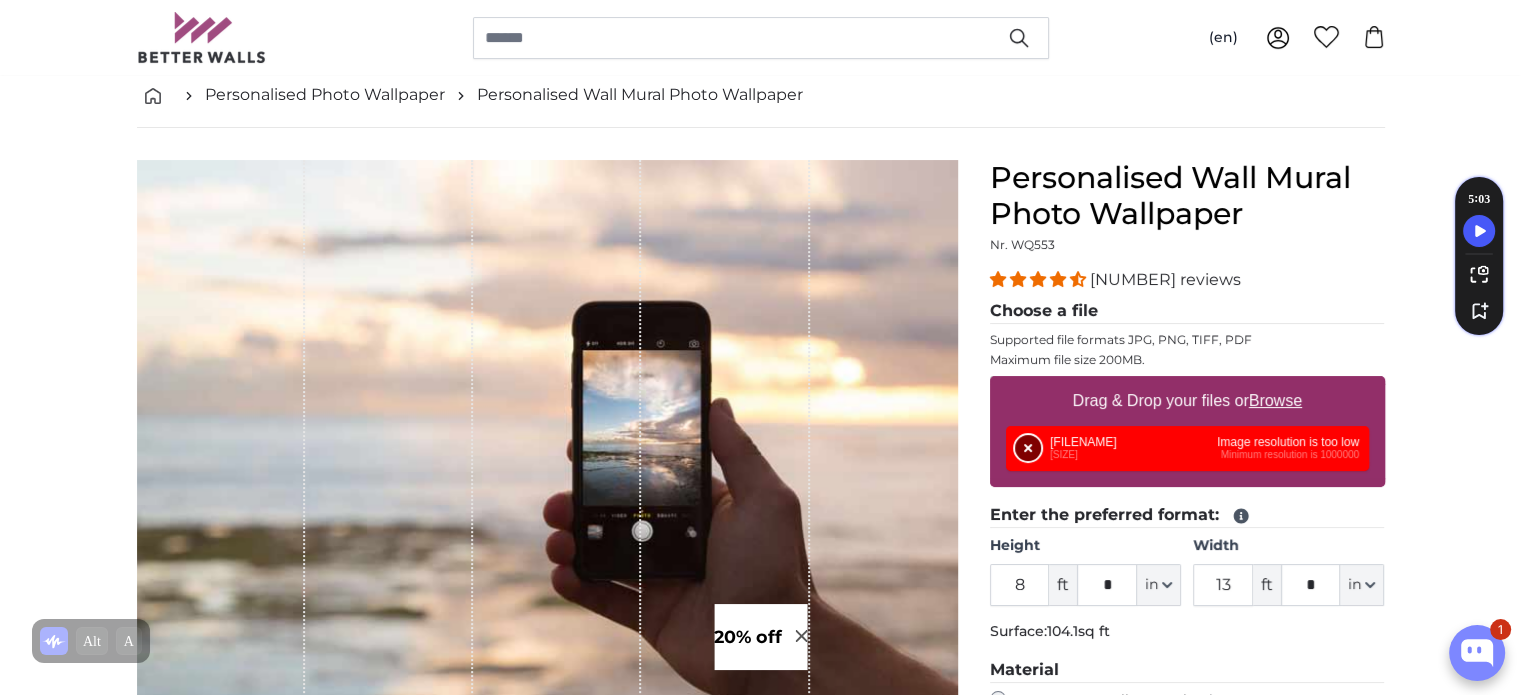 click on "Remove" at bounding box center [1028, 448] 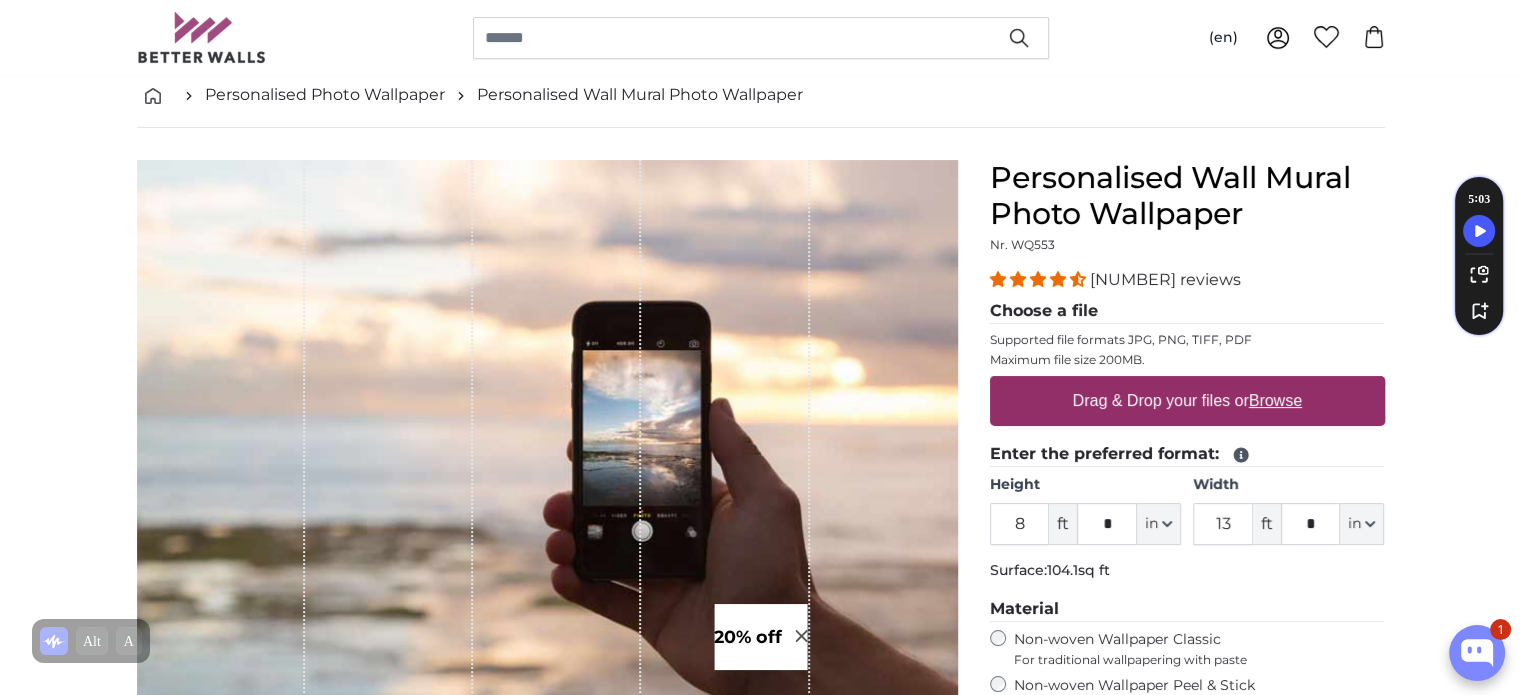 scroll, scrollTop: 200, scrollLeft: 0, axis: vertical 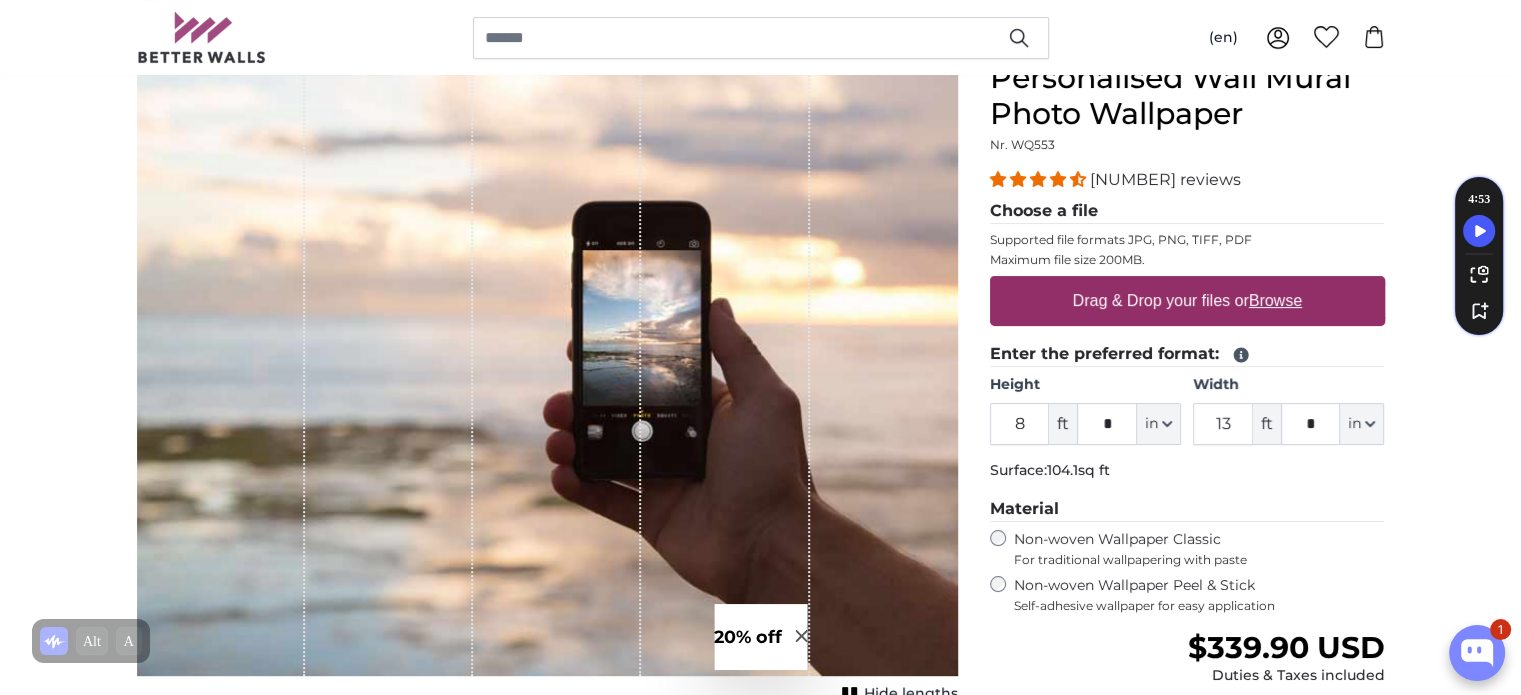 click on "Drag & Drop your files or  Browse" at bounding box center (1186, 301) 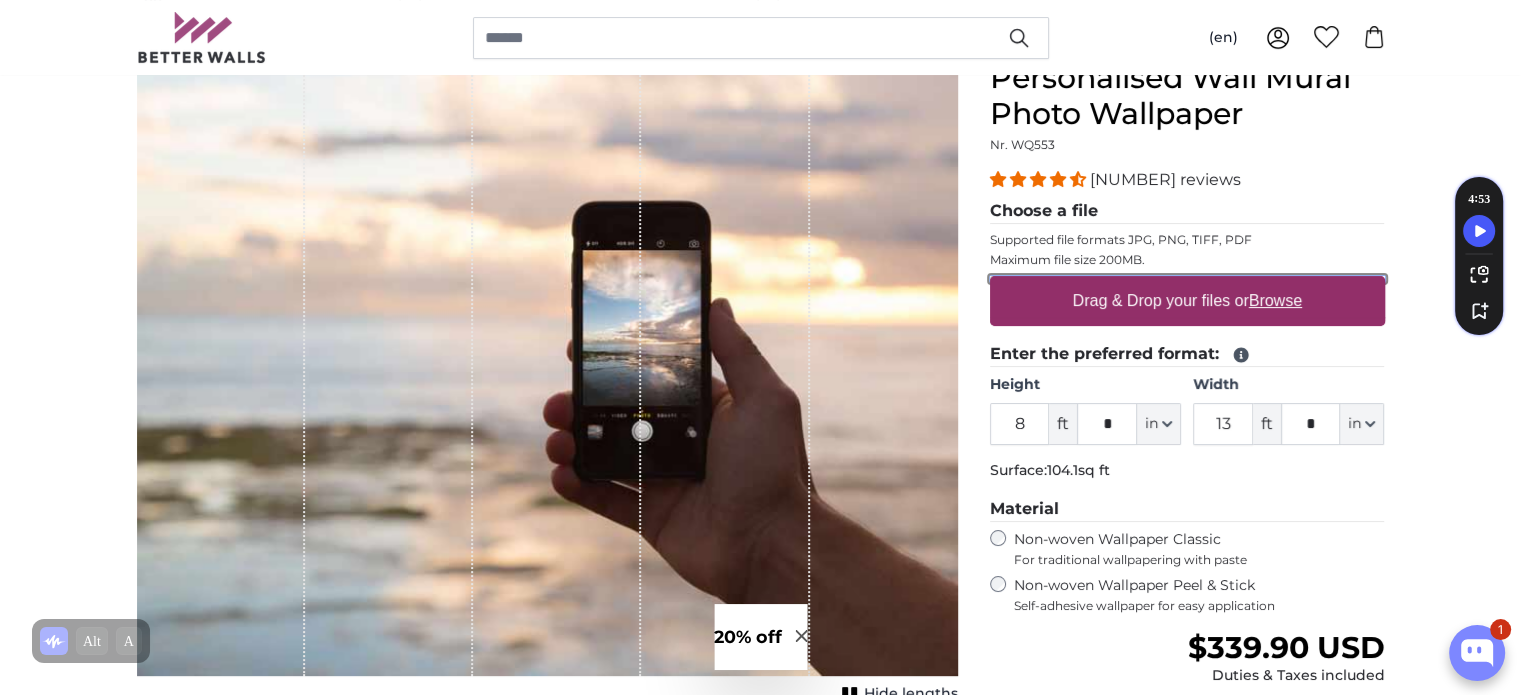 click on "Drag & Drop your files or  Browse" at bounding box center (1187, 279) 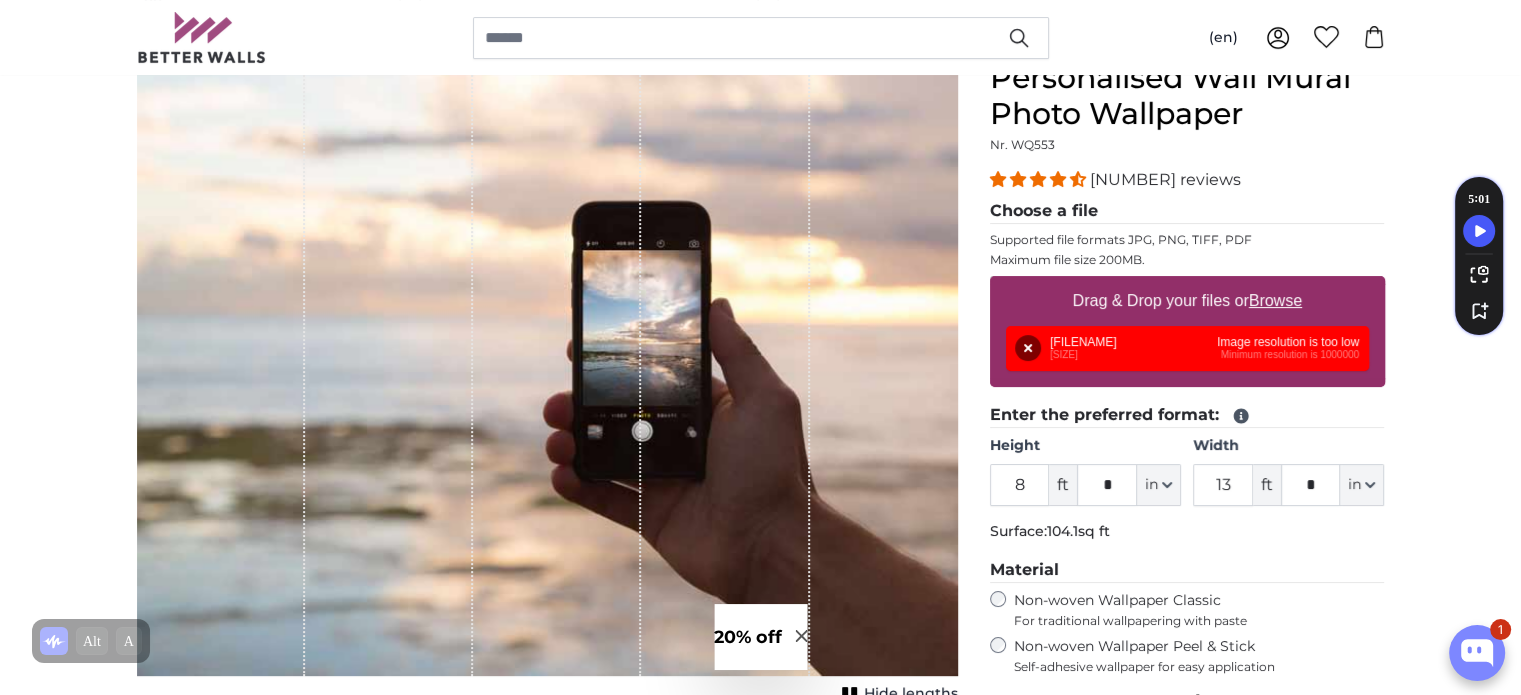 click on "Personalised Wall Mural Photo Wallpaper
Nr. WQ553
24 reviews
Choose a file
Supported file formats JPG, PNG, TIFF, PDF
Maximum file size 200MB.
Drag & Drop your files or  Browse Remove Retry Remove Upload Cancel Retry Remove [FILENAME] [SIZE] Image resolution is too low Minimum resolution is 1000000 Image resolution is too low [FILENAME] Minimum resolution is 1000000
8" at bounding box center (1187, 551) 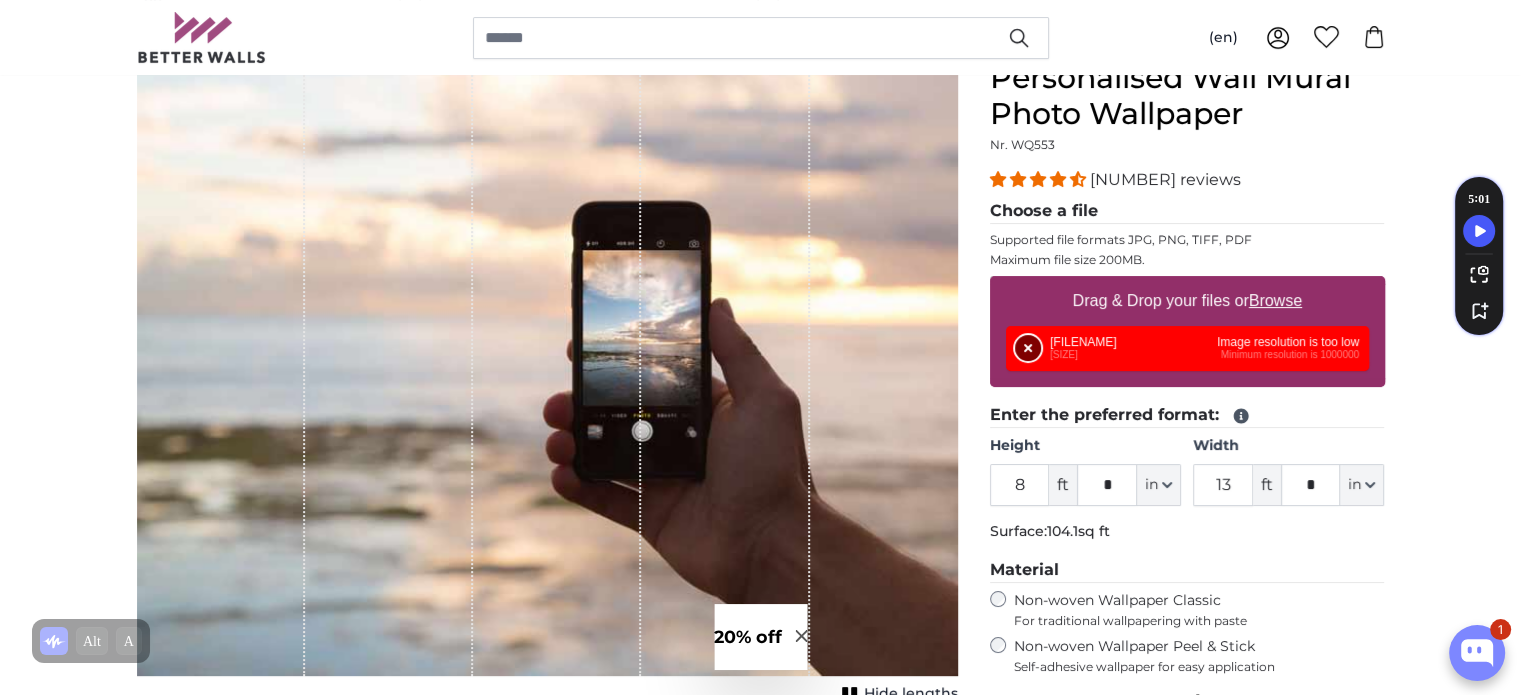 click on "Remove" at bounding box center (1028, 348) 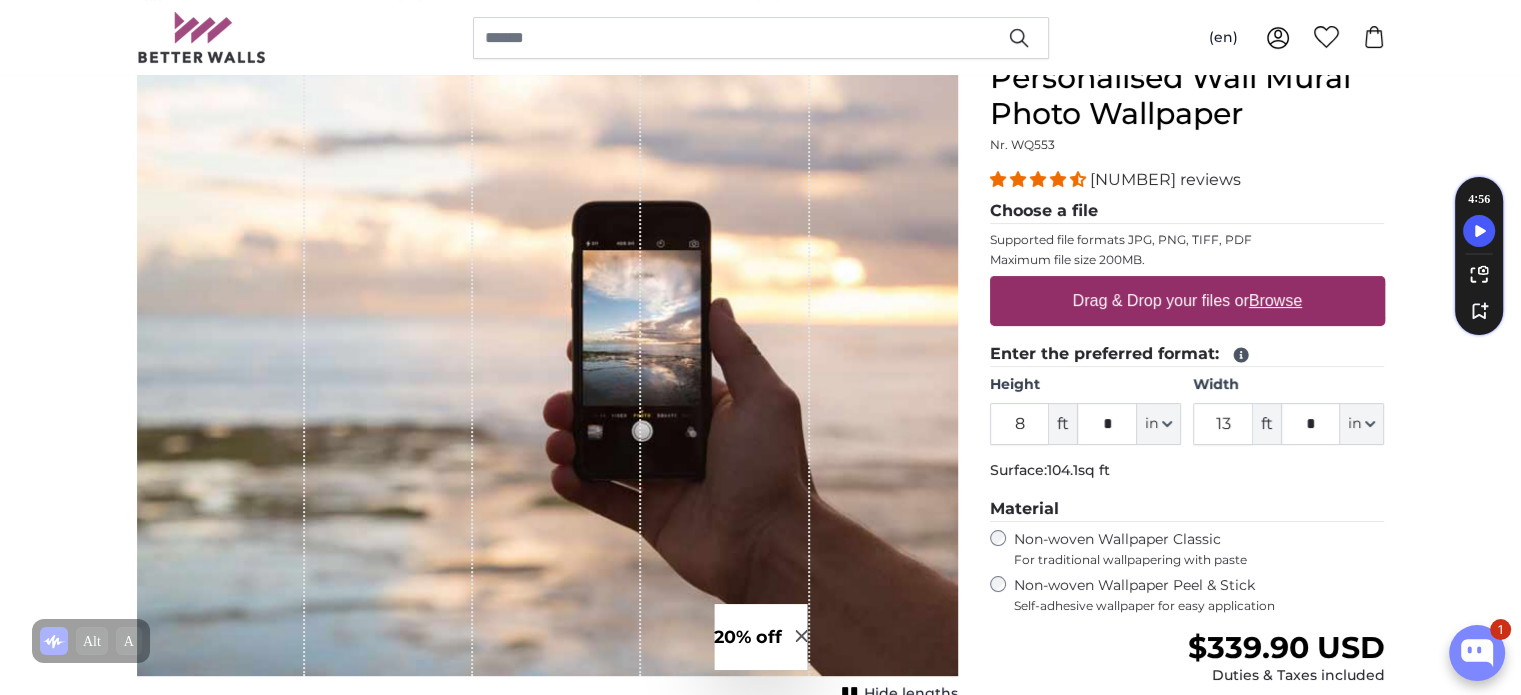click on "Browse" at bounding box center (1275, 300) 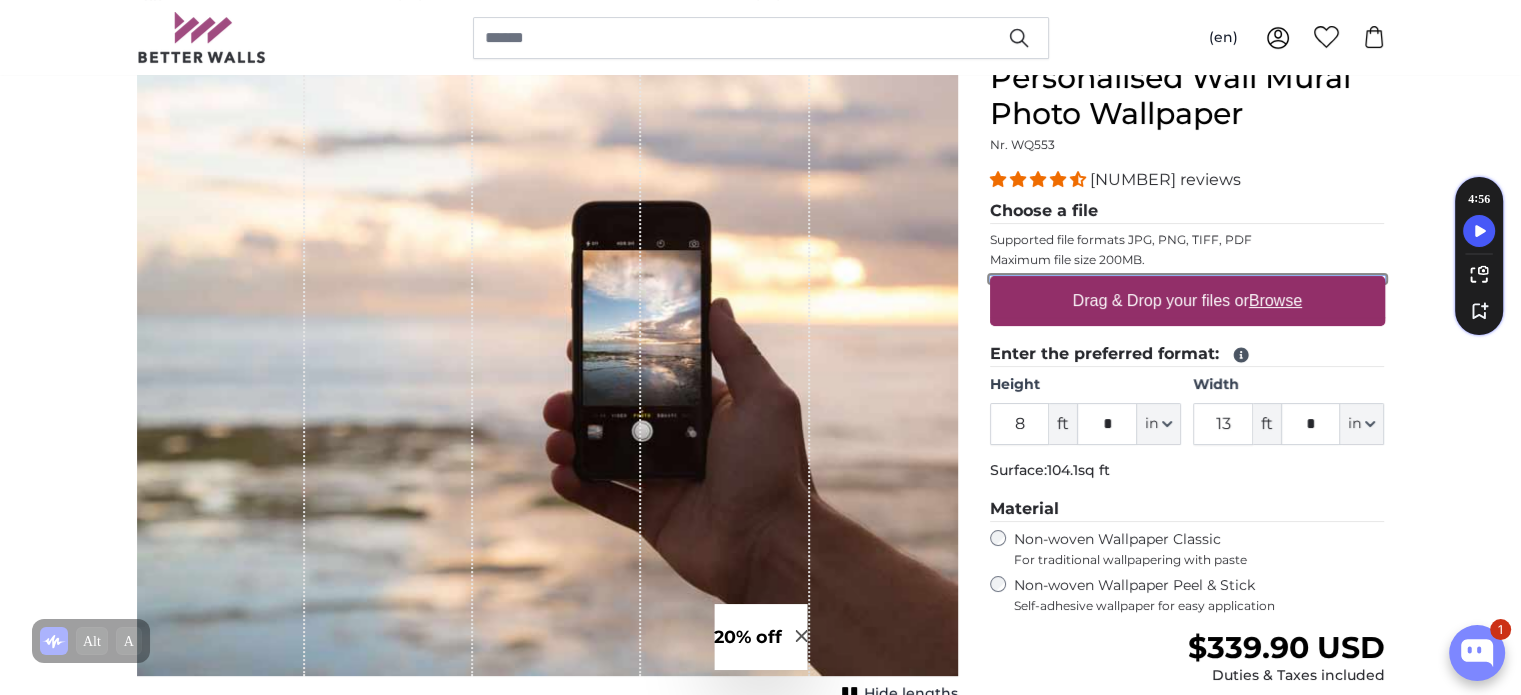 click on "Drag & Drop your files or  Browse" at bounding box center [1187, 279] 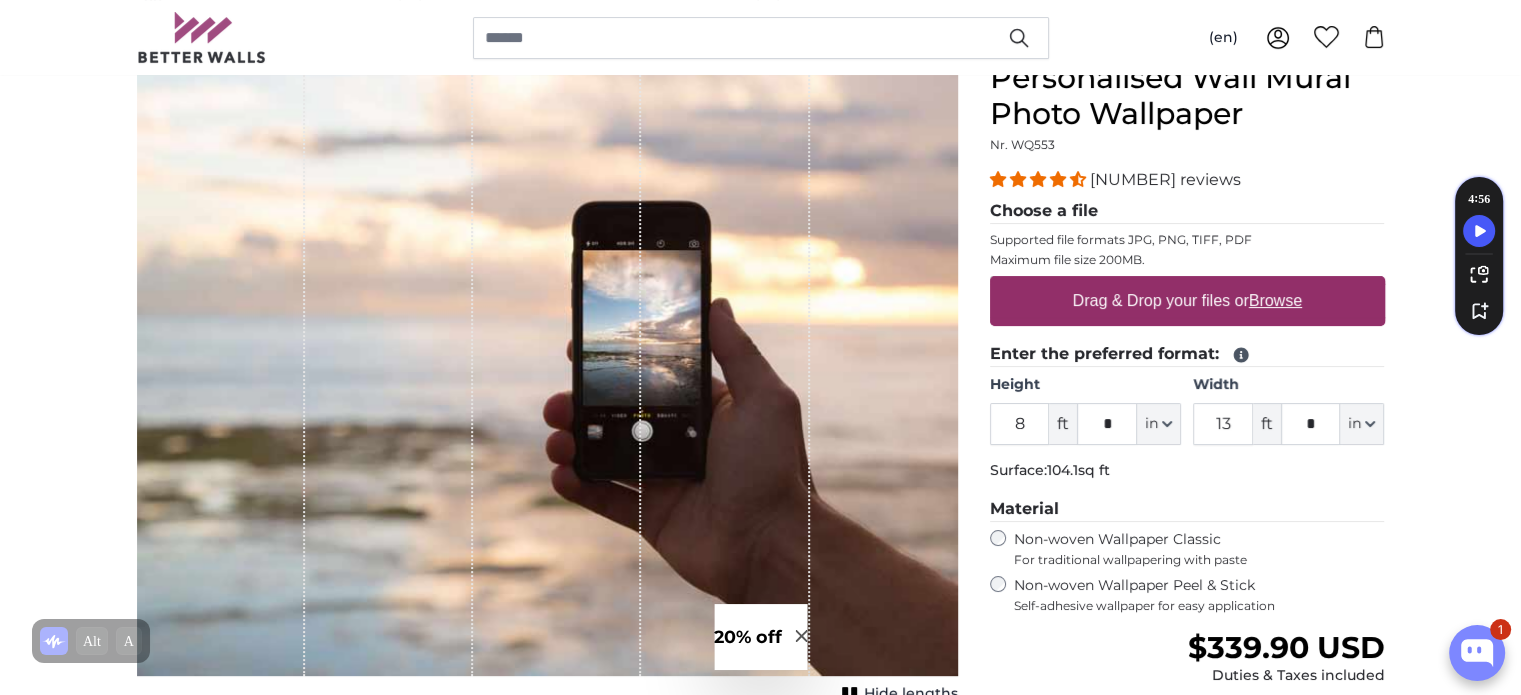 click on "Drag & Drop your files or  Browse" at bounding box center [1186, 301] 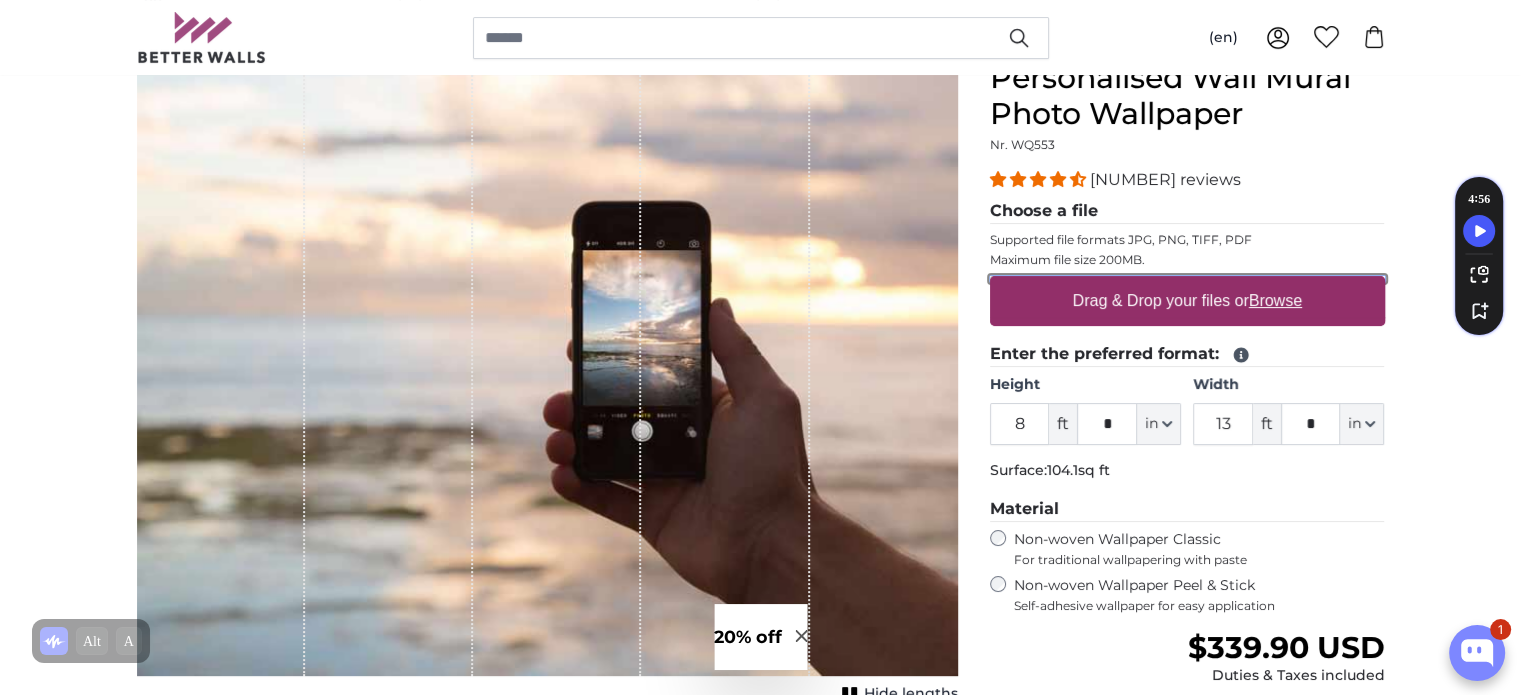 click on "Drag & Drop your files or  Browse" at bounding box center [1187, 279] 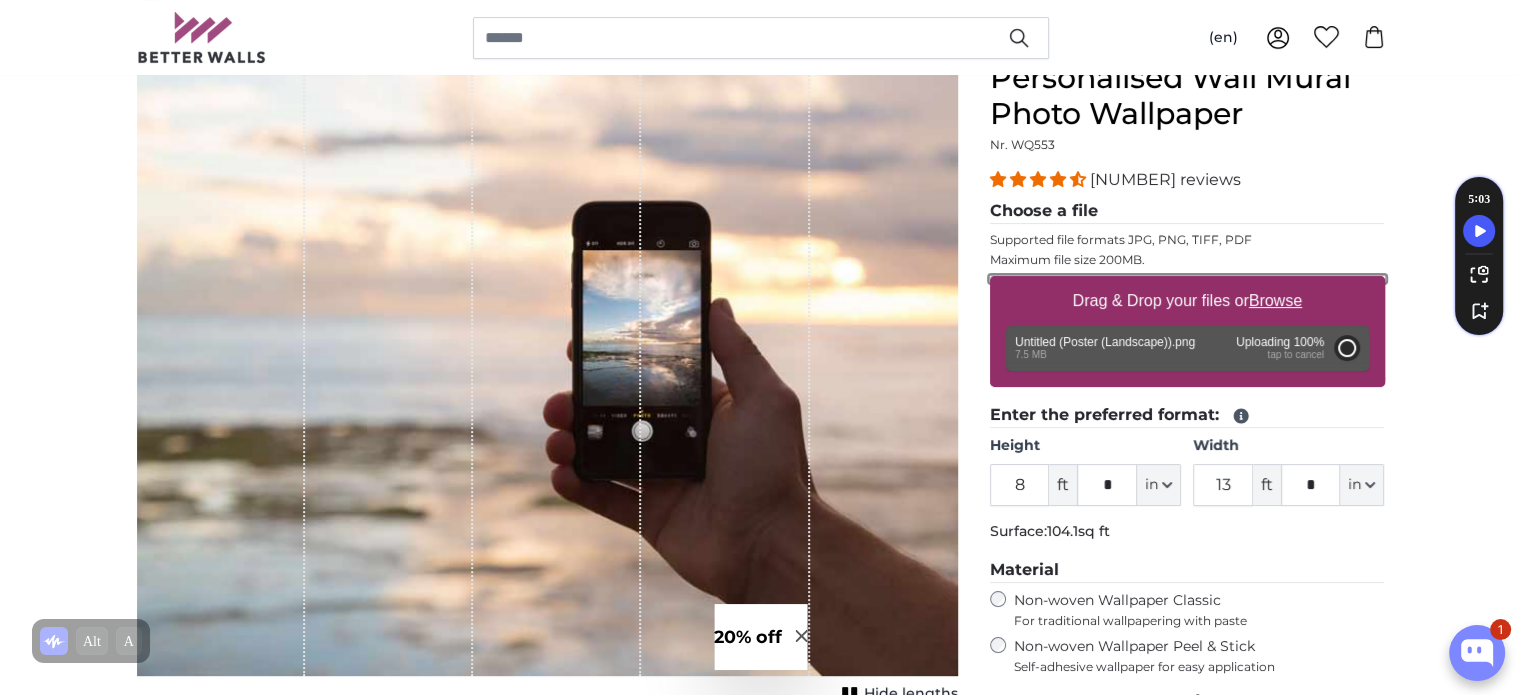 type on "6" 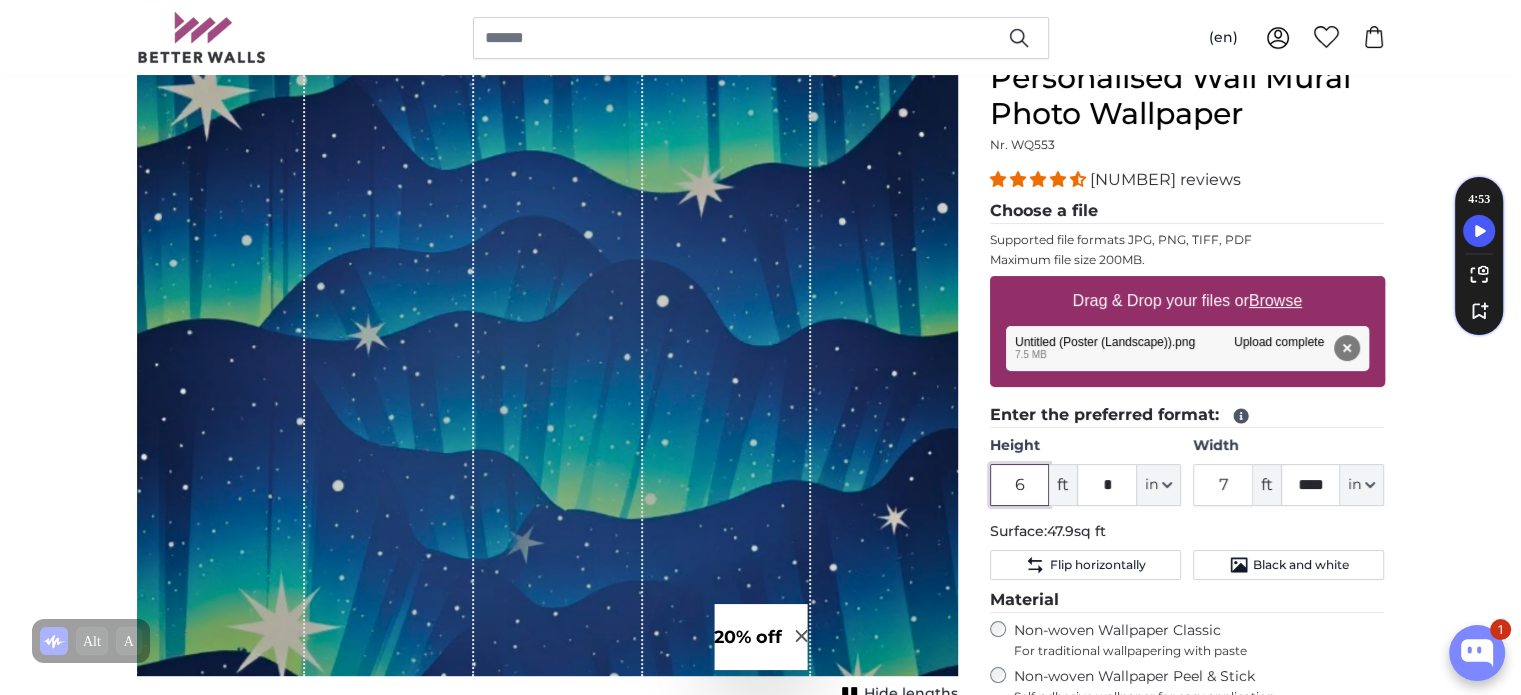 drag, startPoint x: 1027, startPoint y: 484, endPoint x: 1000, endPoint y: 487, distance: 27.166155 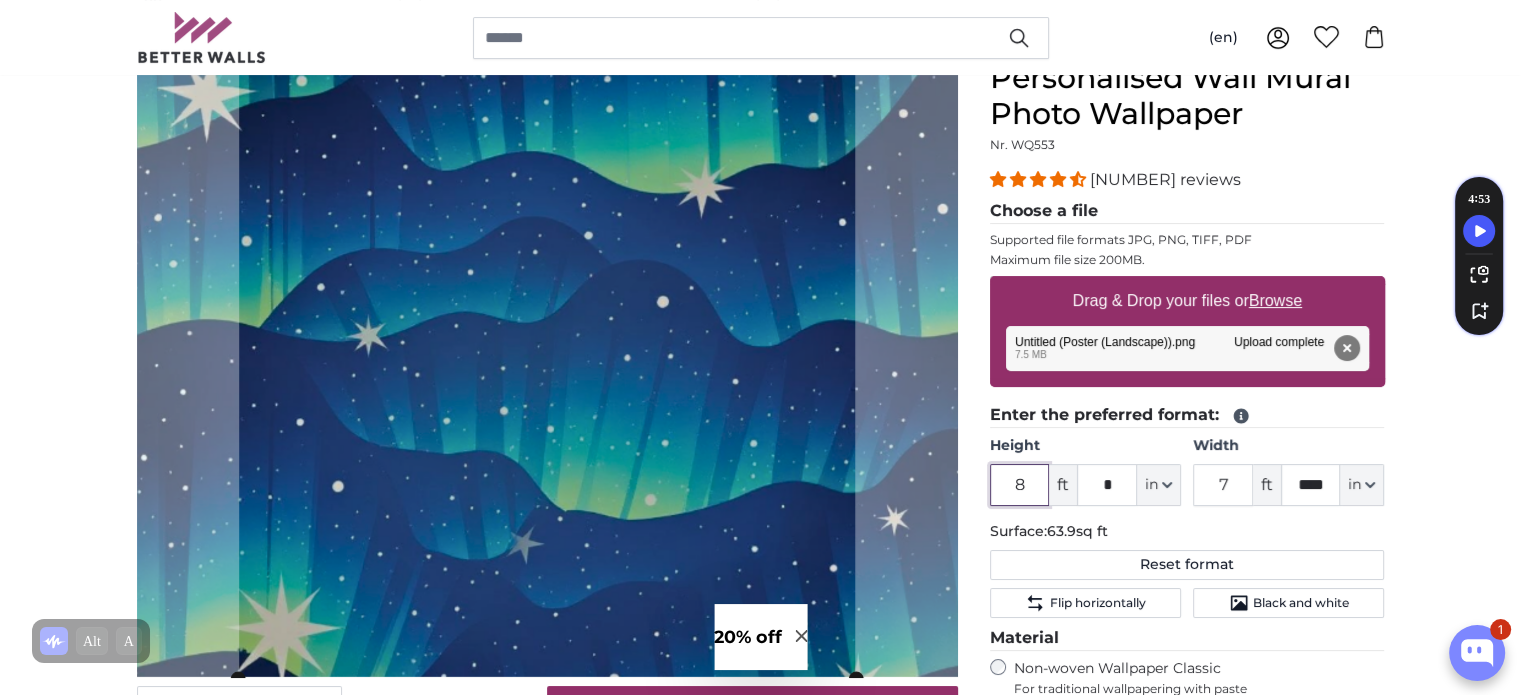 type on "8" 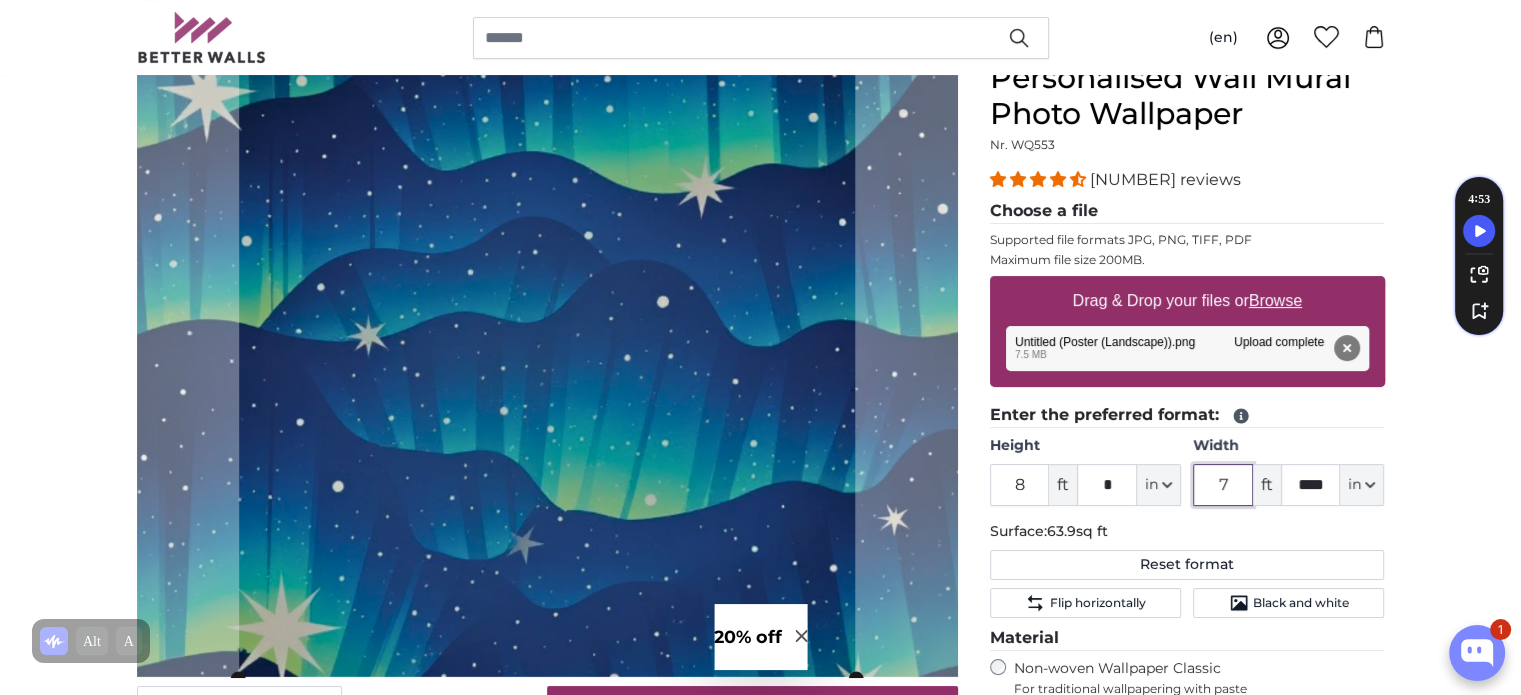 drag, startPoint x: 1242, startPoint y: 491, endPoint x: 1217, endPoint y: 489, distance: 25.079872 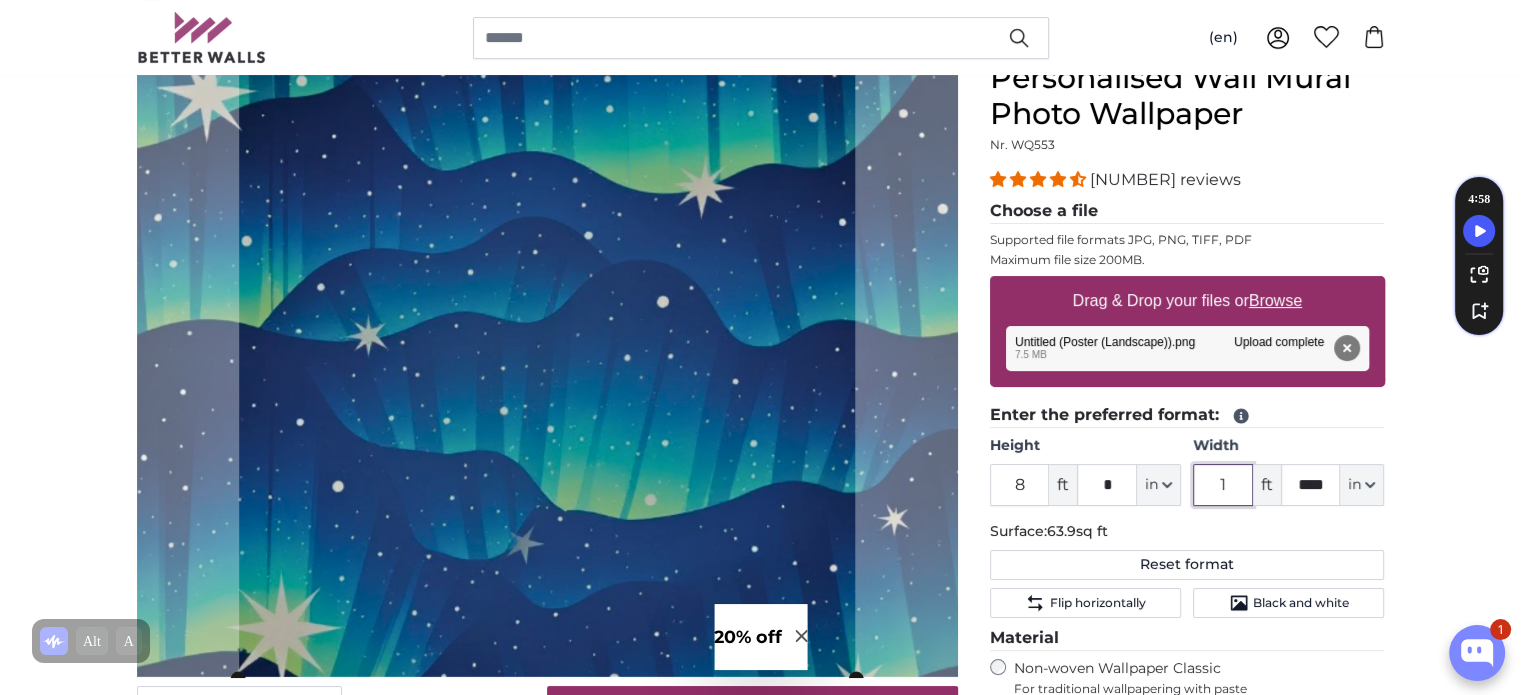 type on "13" 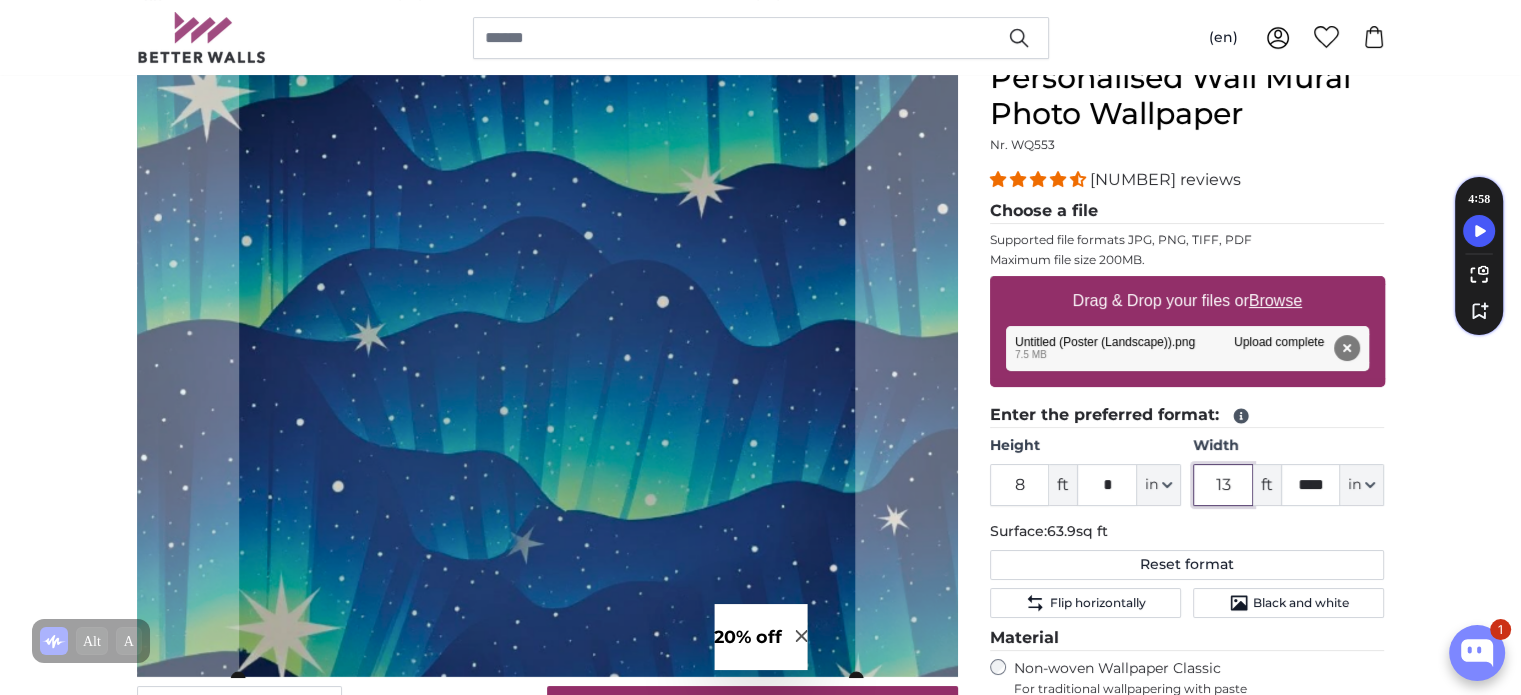 type 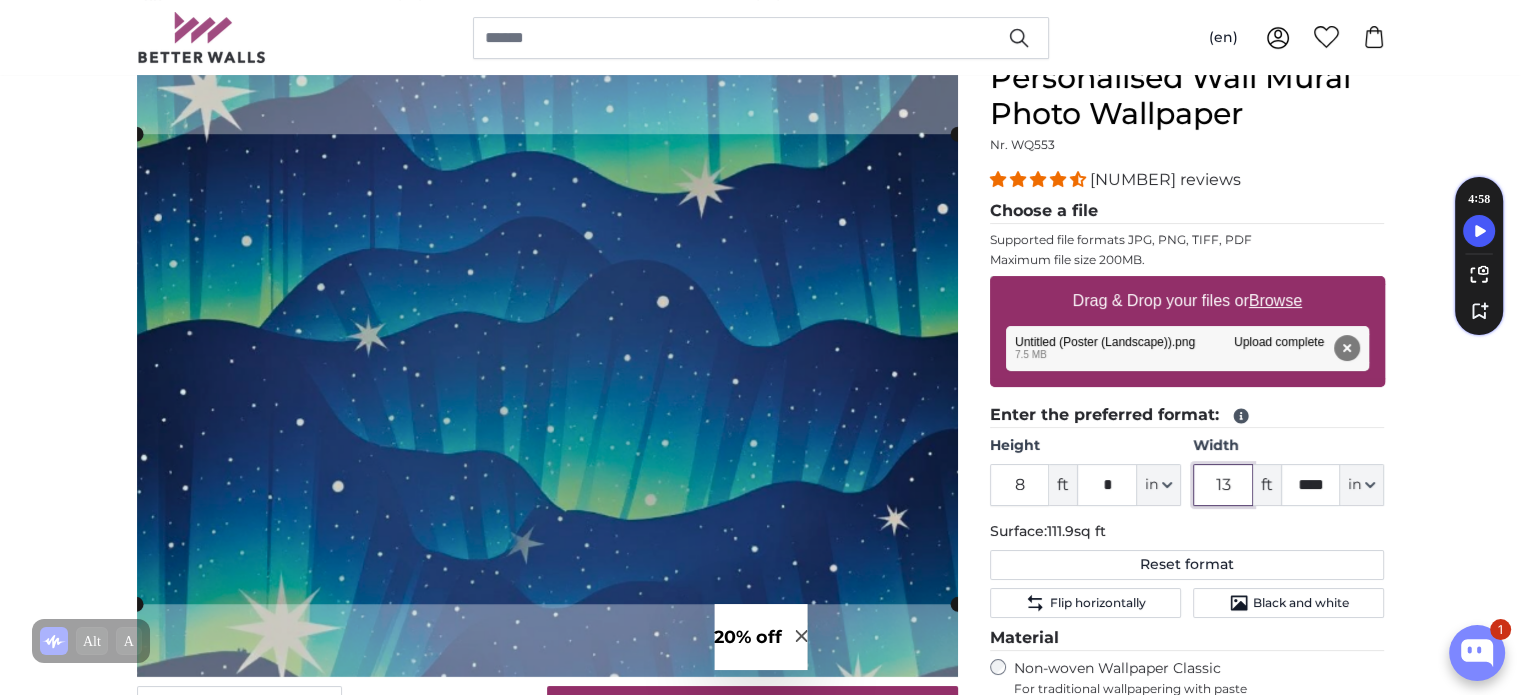 type on "13" 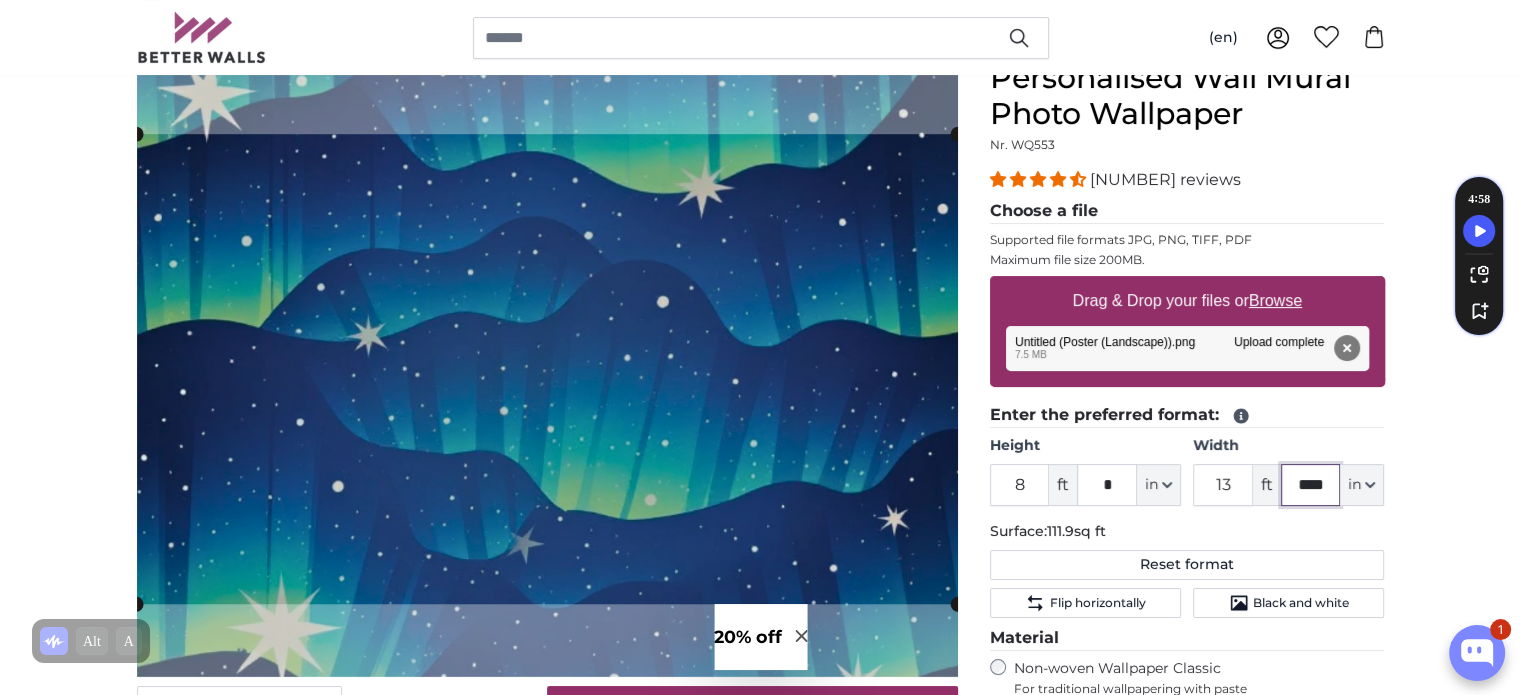 drag, startPoint x: 1324, startPoint y: 481, endPoint x: 1292, endPoint y: 480, distance: 32.01562 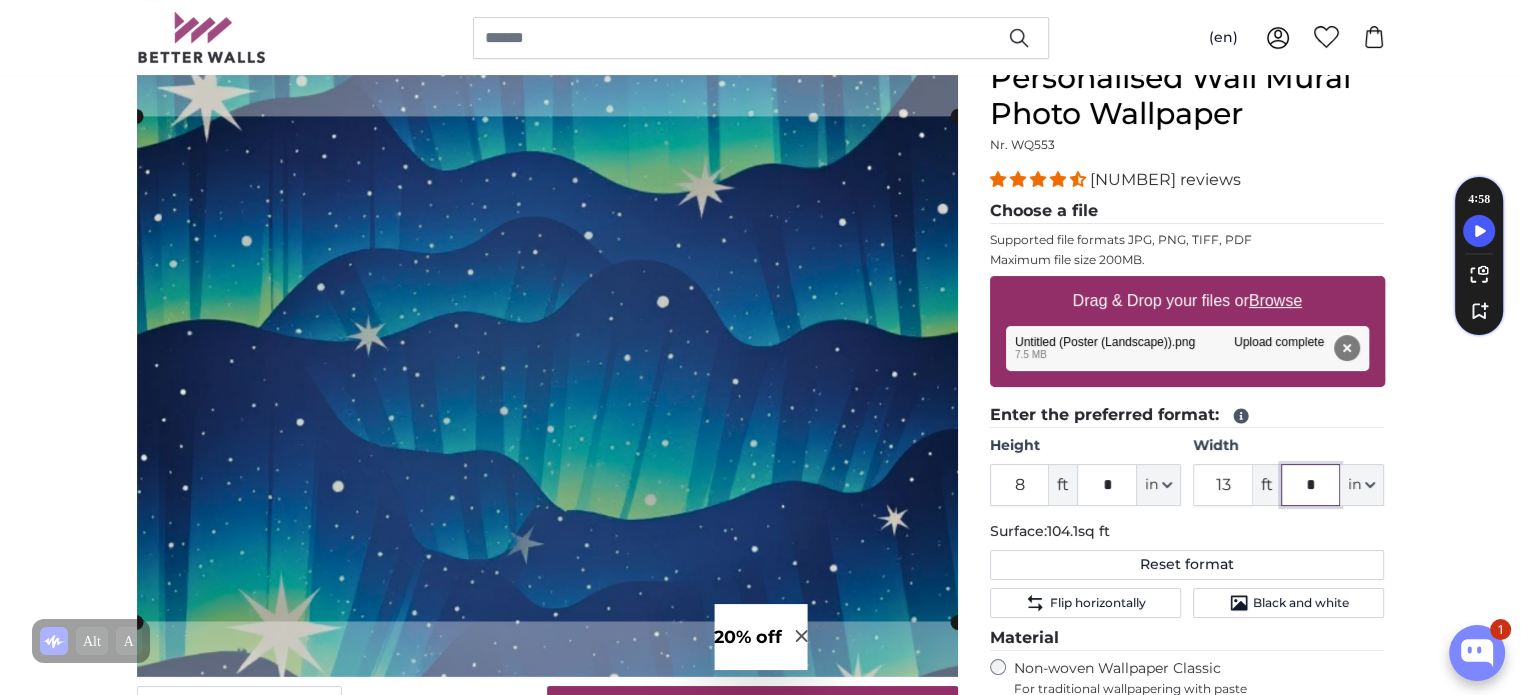 type on "*" 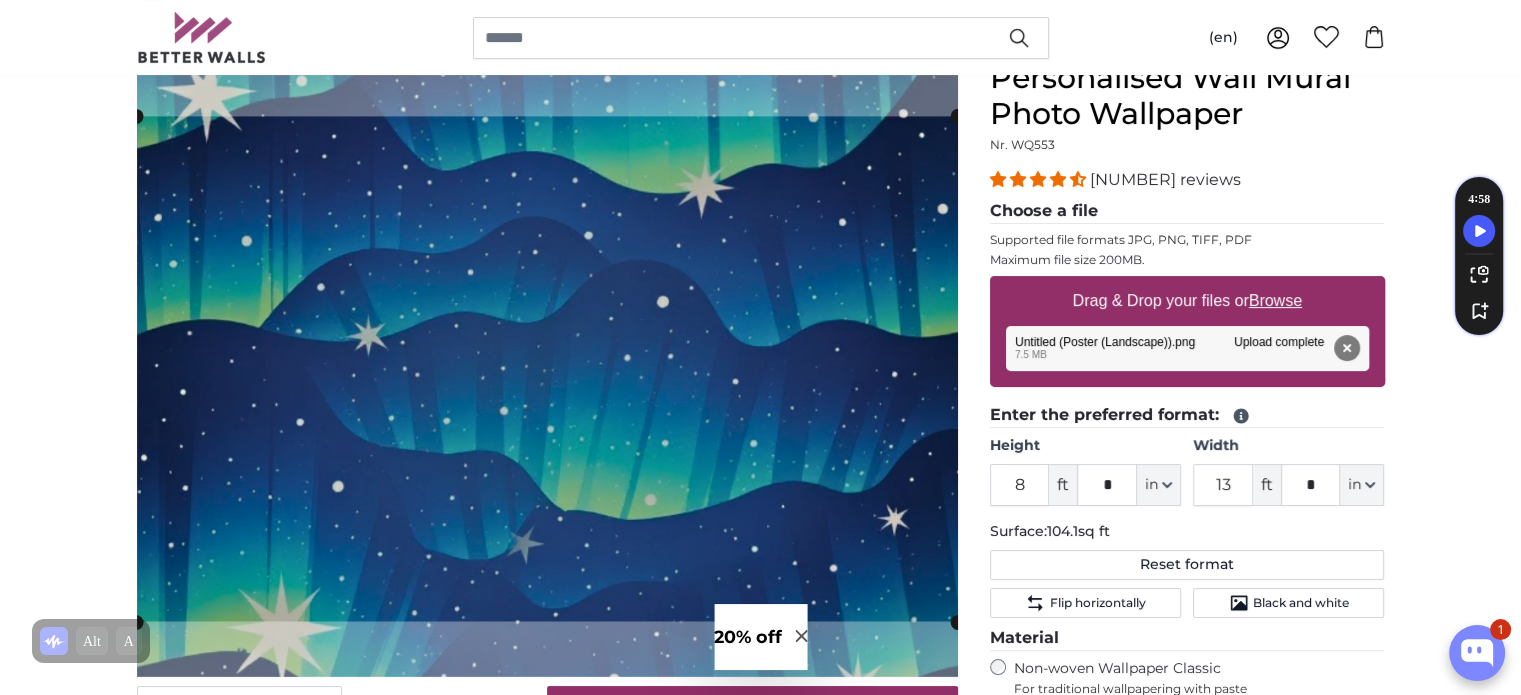 click on "Personalised Photo Wallpaper
Personalised Wall Mural Photo Wallpaper
Personalised Wall Mural Photo Wallpaper
Cancel
Crop image" at bounding box center (760, 2431) 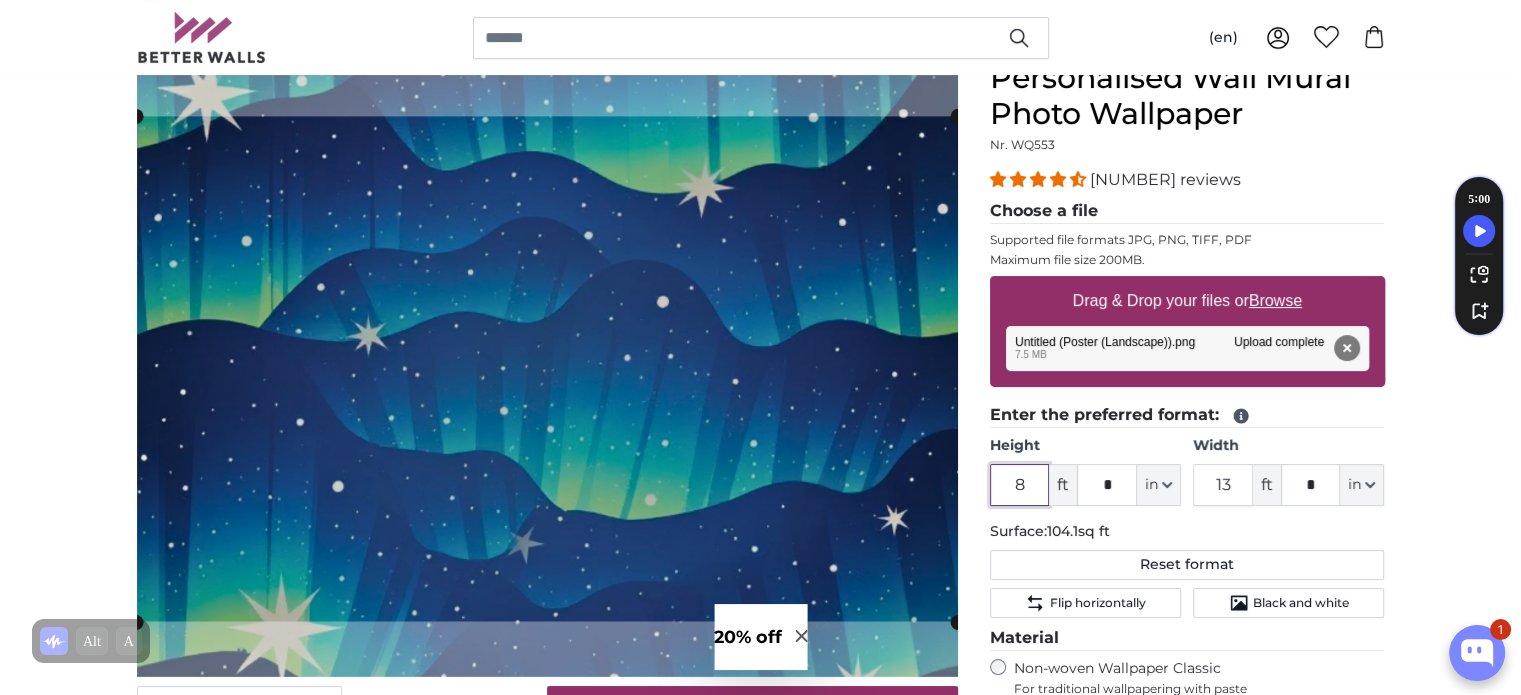 drag, startPoint x: 1029, startPoint y: 485, endPoint x: 994, endPoint y: 481, distance: 35.22783 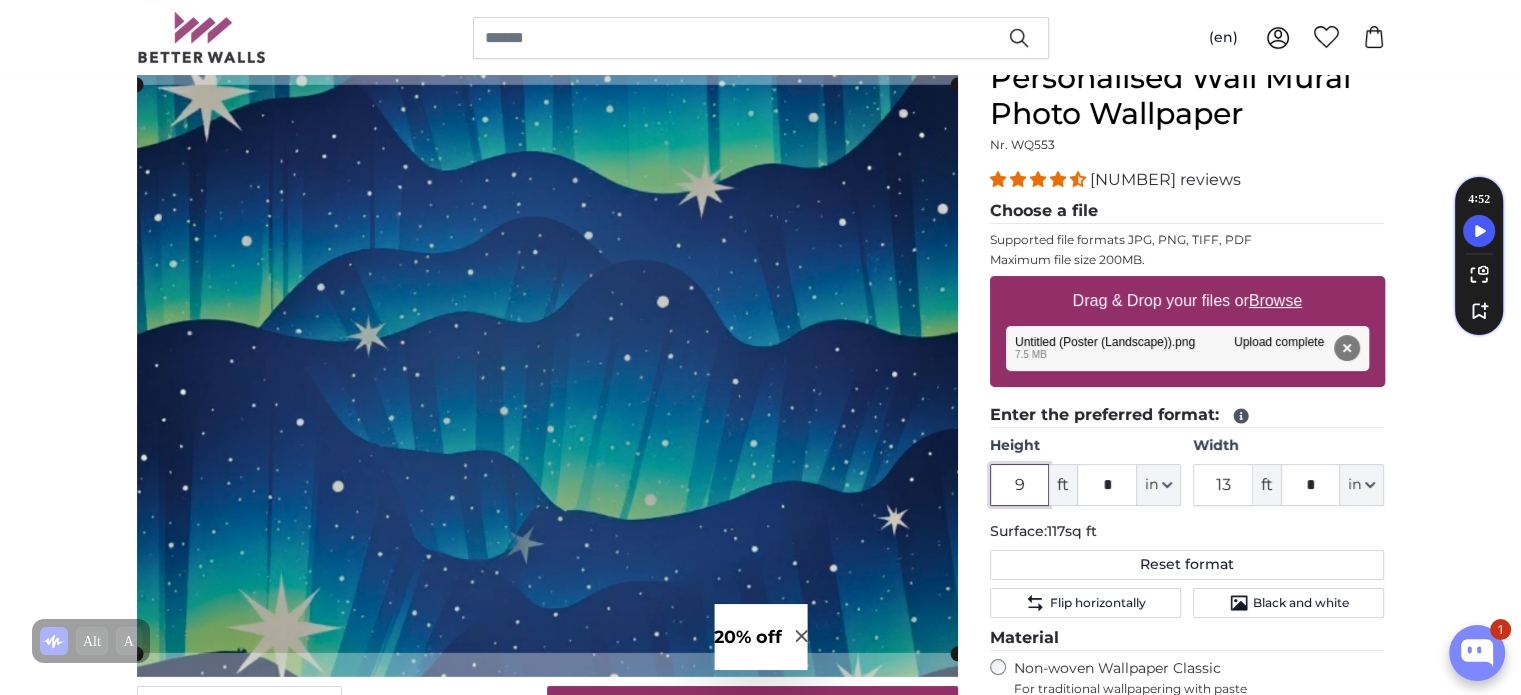 type on "9" 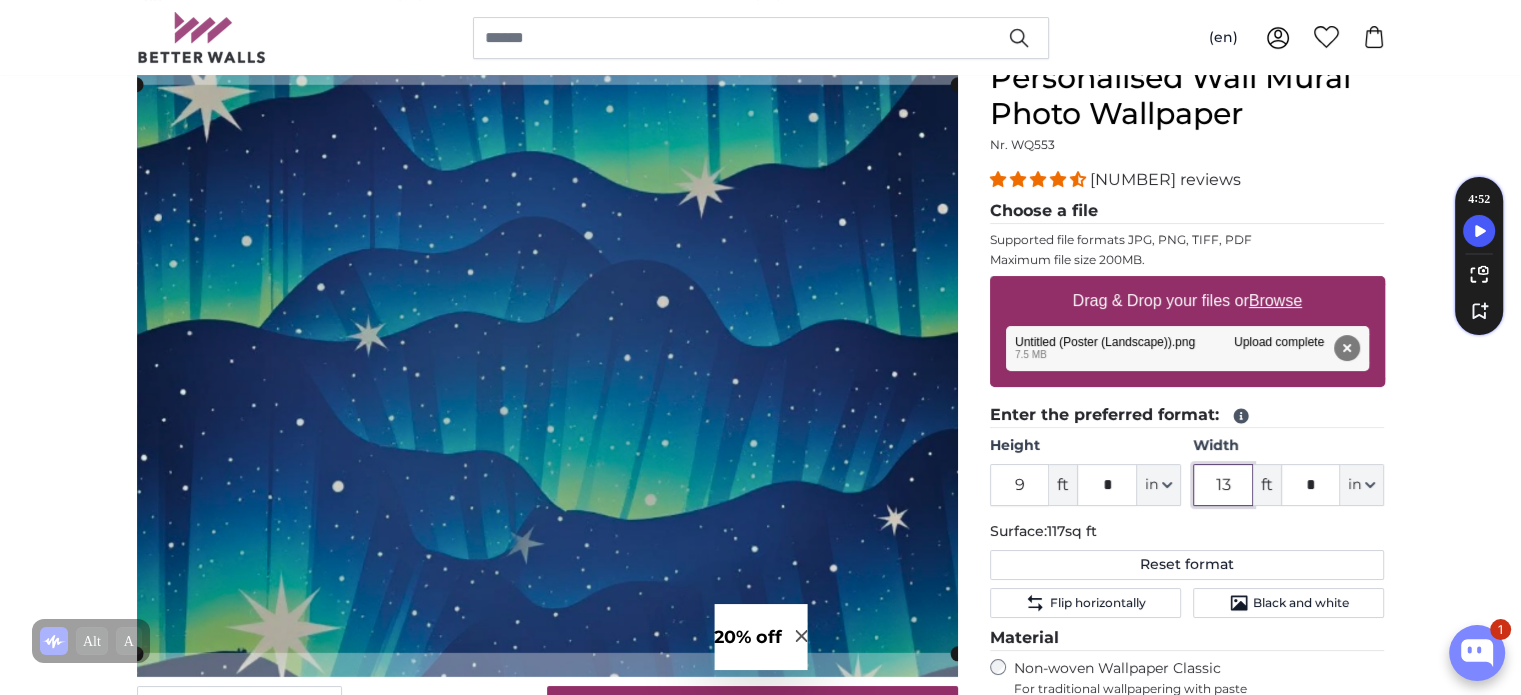 drag, startPoint x: 1234, startPoint y: 483, endPoint x: 1222, endPoint y: 481, distance: 12.165525 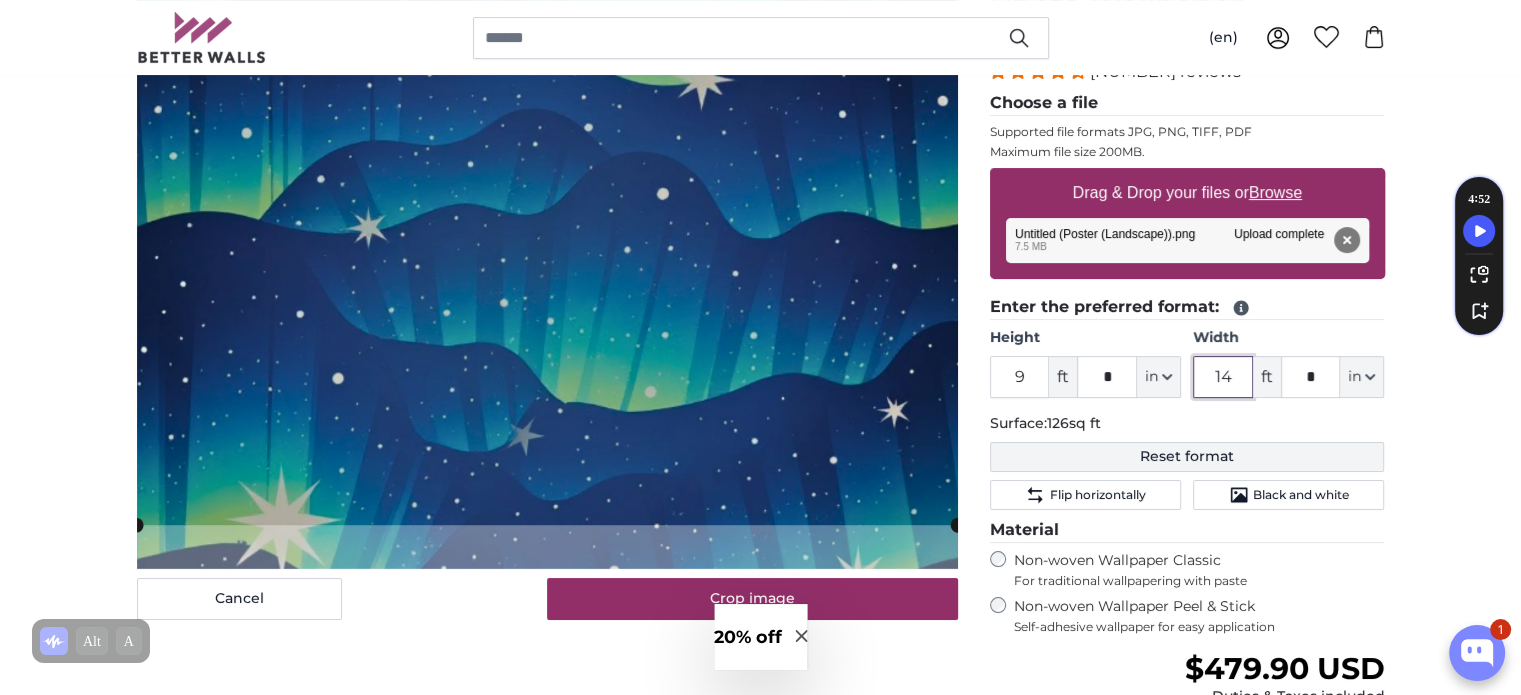 scroll, scrollTop: 408, scrollLeft: 0, axis: vertical 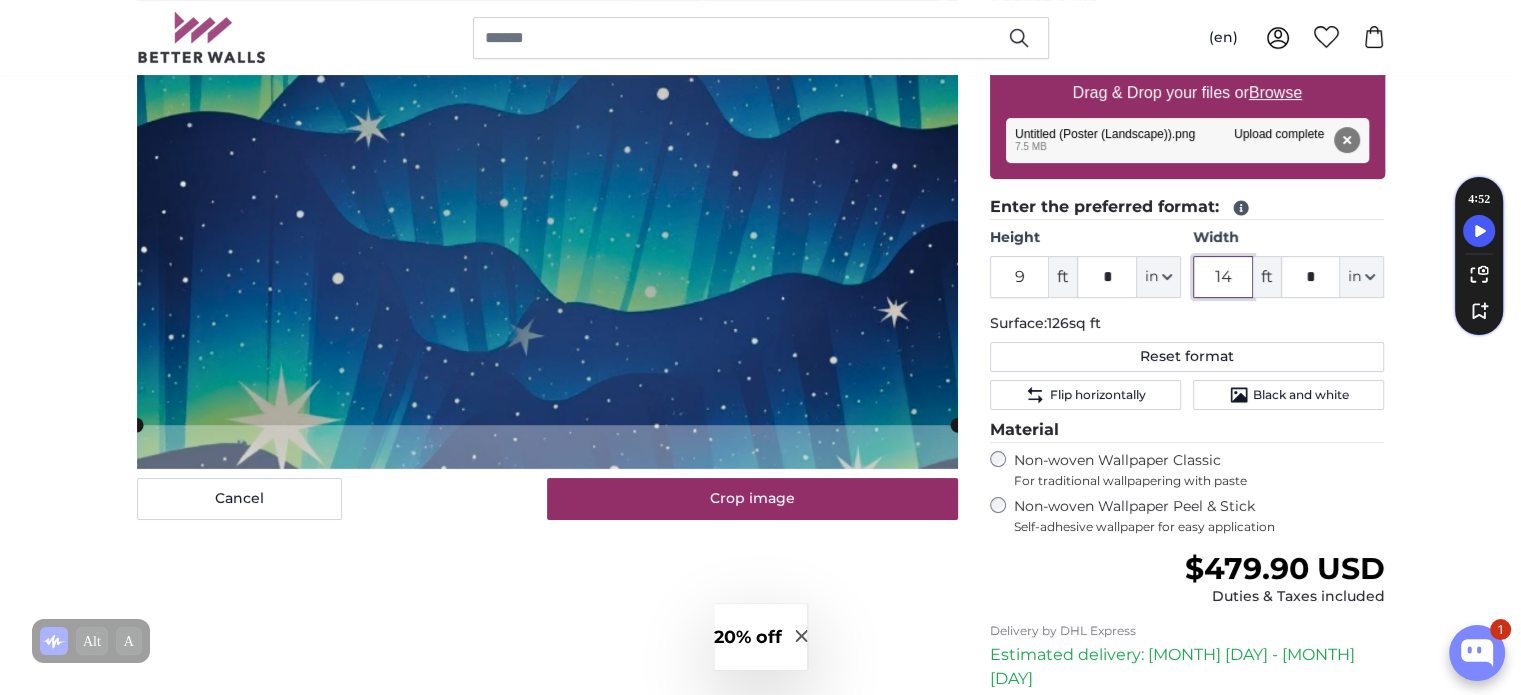 type on "14" 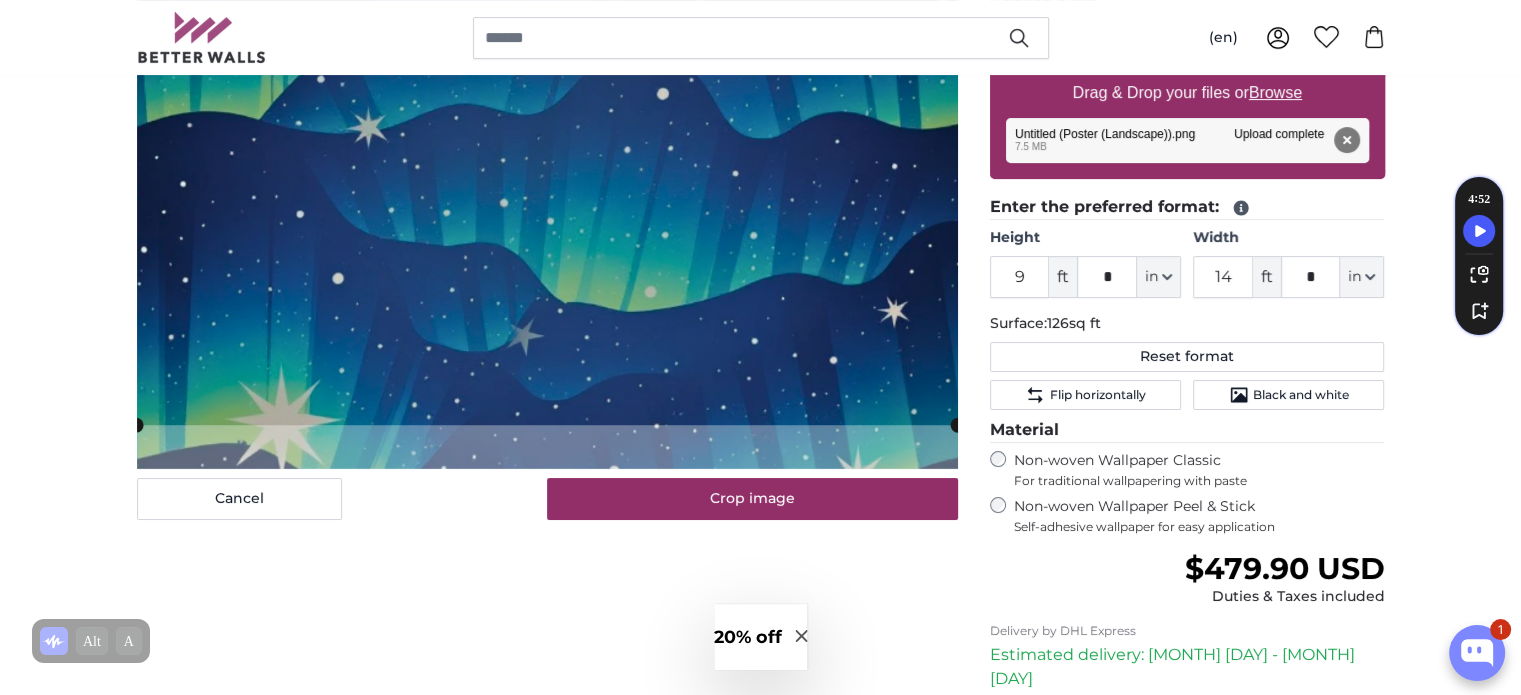 click on "20% off" at bounding box center [748, 637] 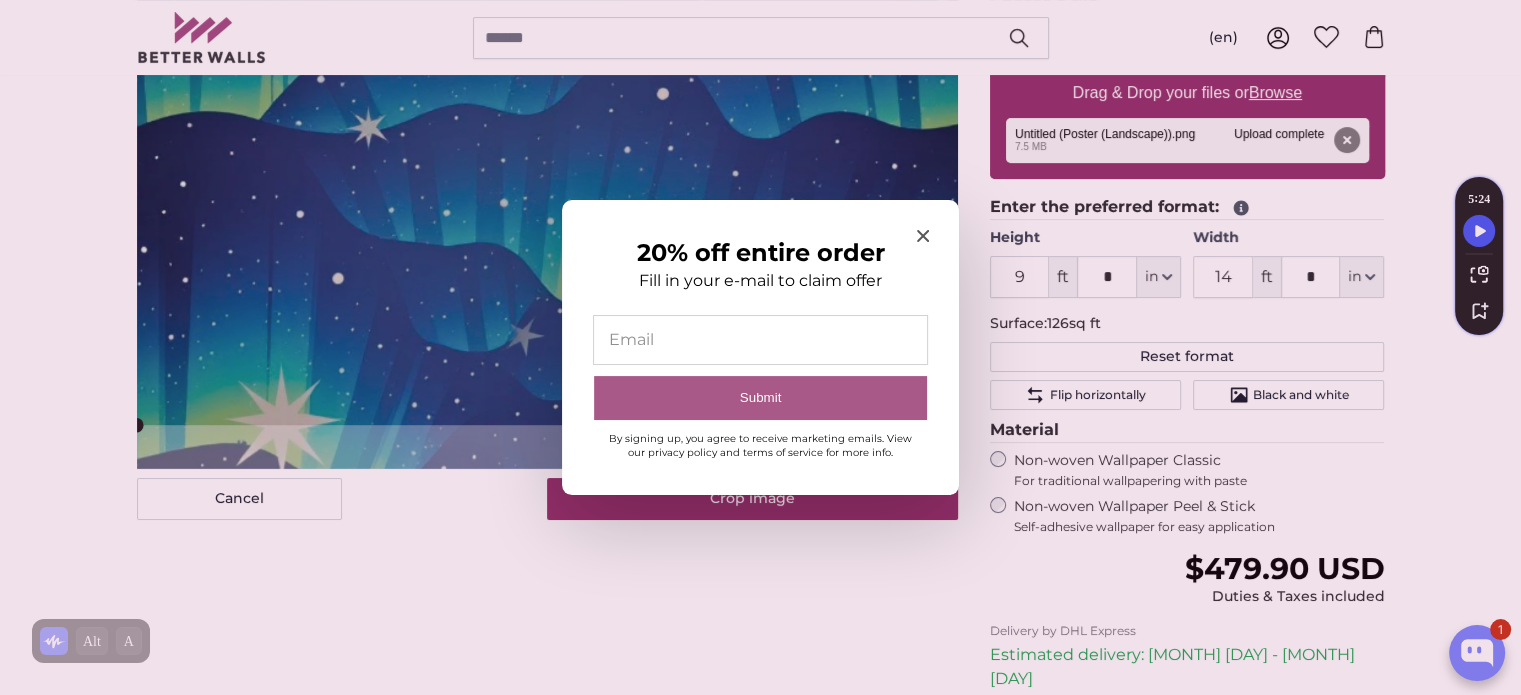 type on "*" 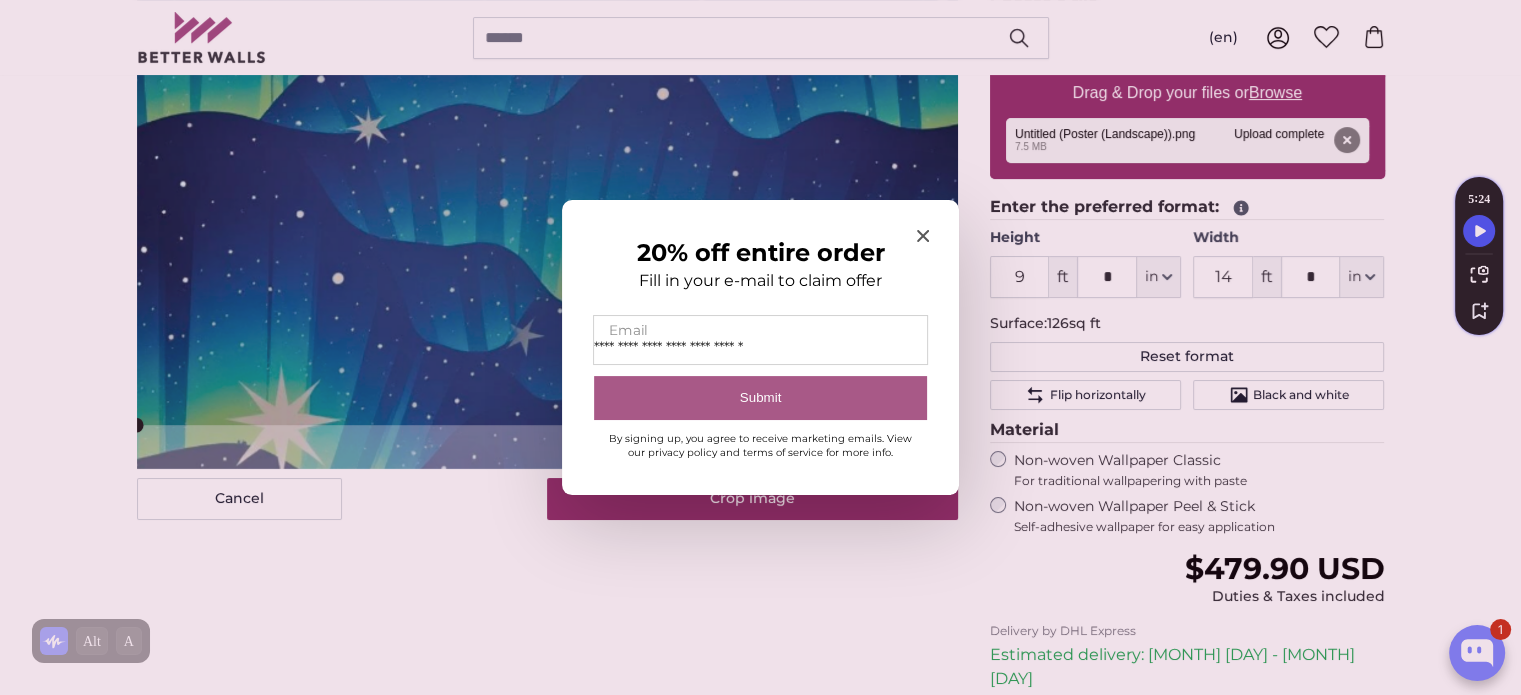 type on "**********" 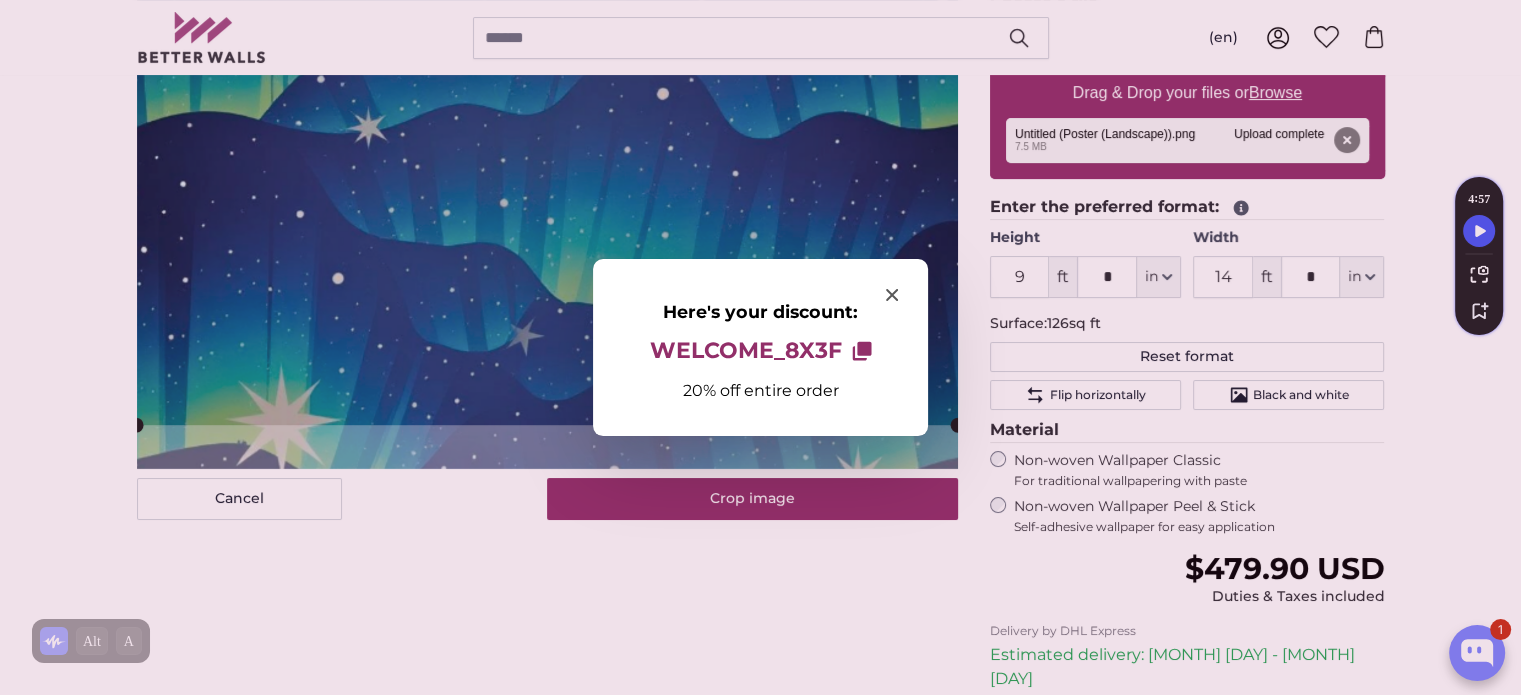 click on "WELCOME_8X3F" at bounding box center [746, 351] 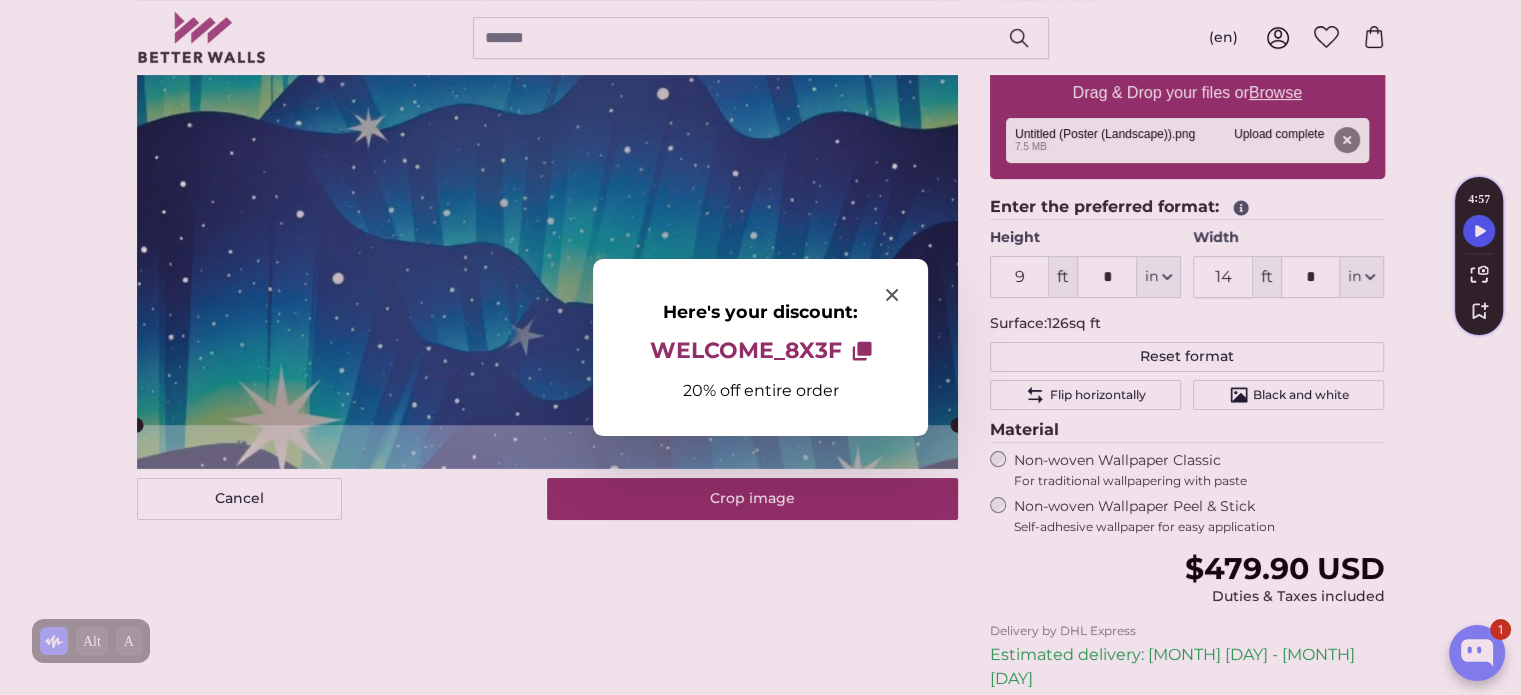 click on "Copy to clipboard" 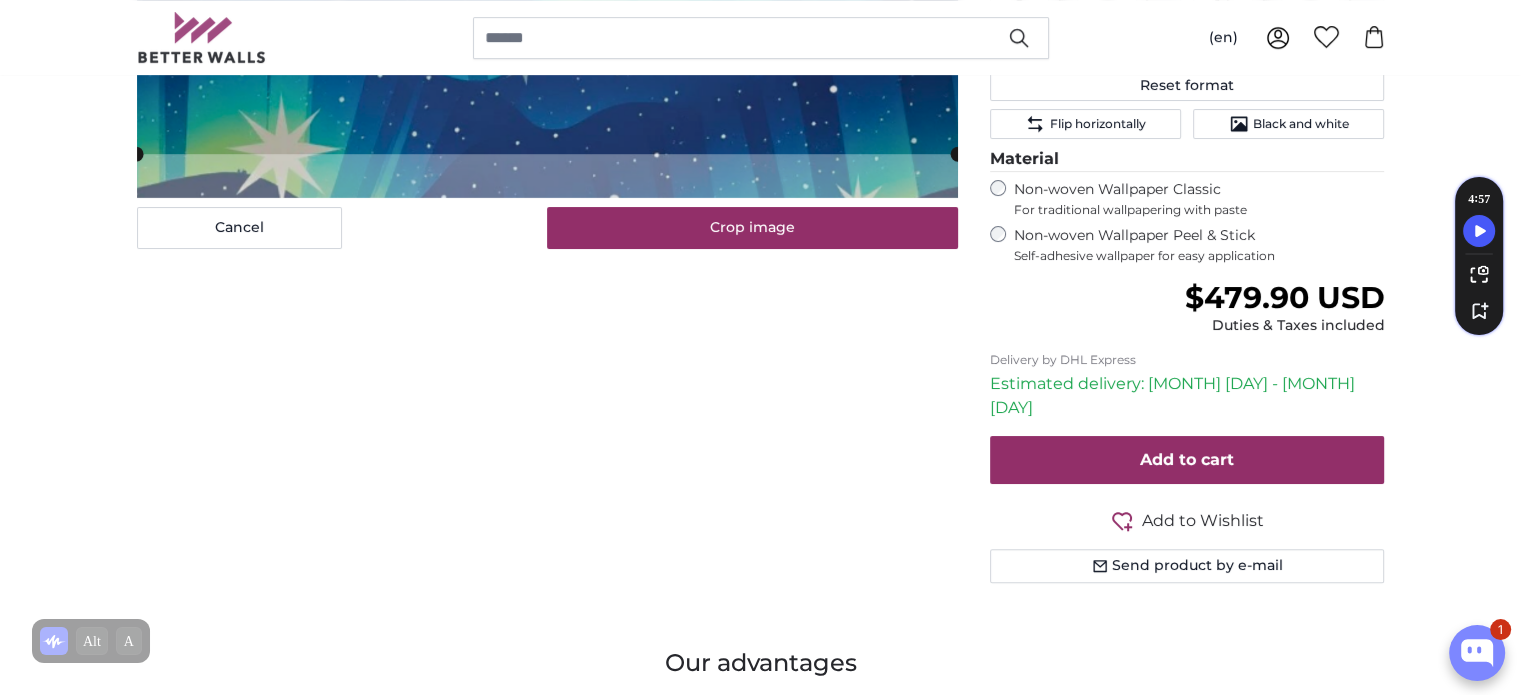 scroll, scrollTop: 708, scrollLeft: 0, axis: vertical 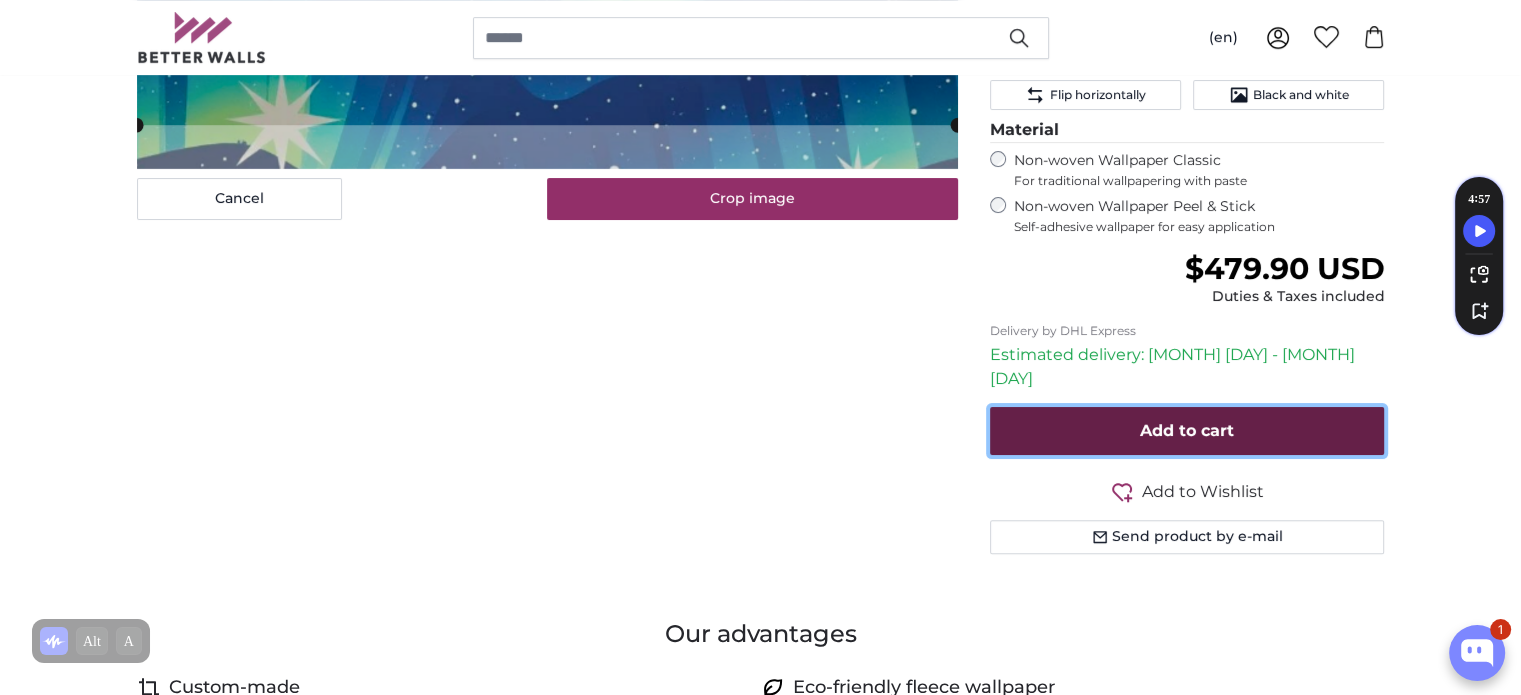 click on "Add to cart" at bounding box center [1187, 431] 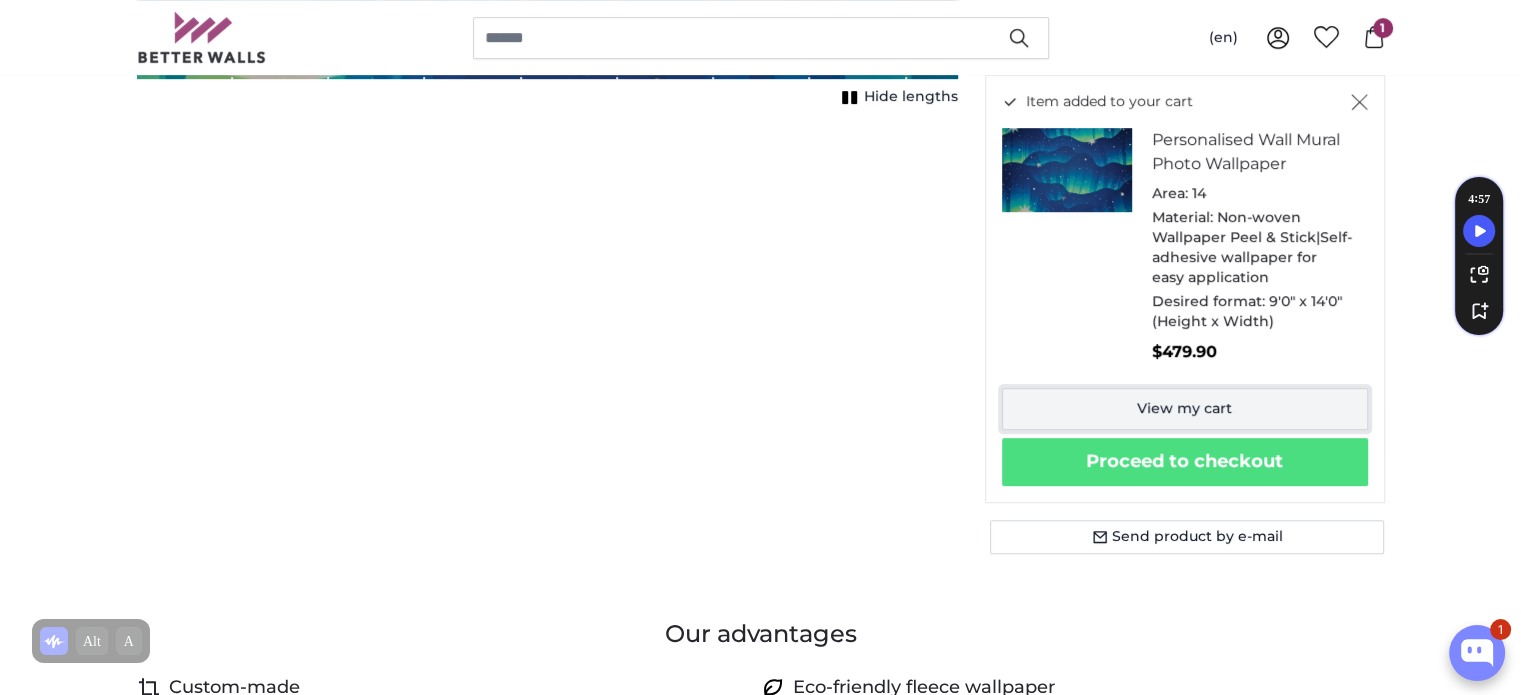 click on "View my cart" at bounding box center (1185, 409) 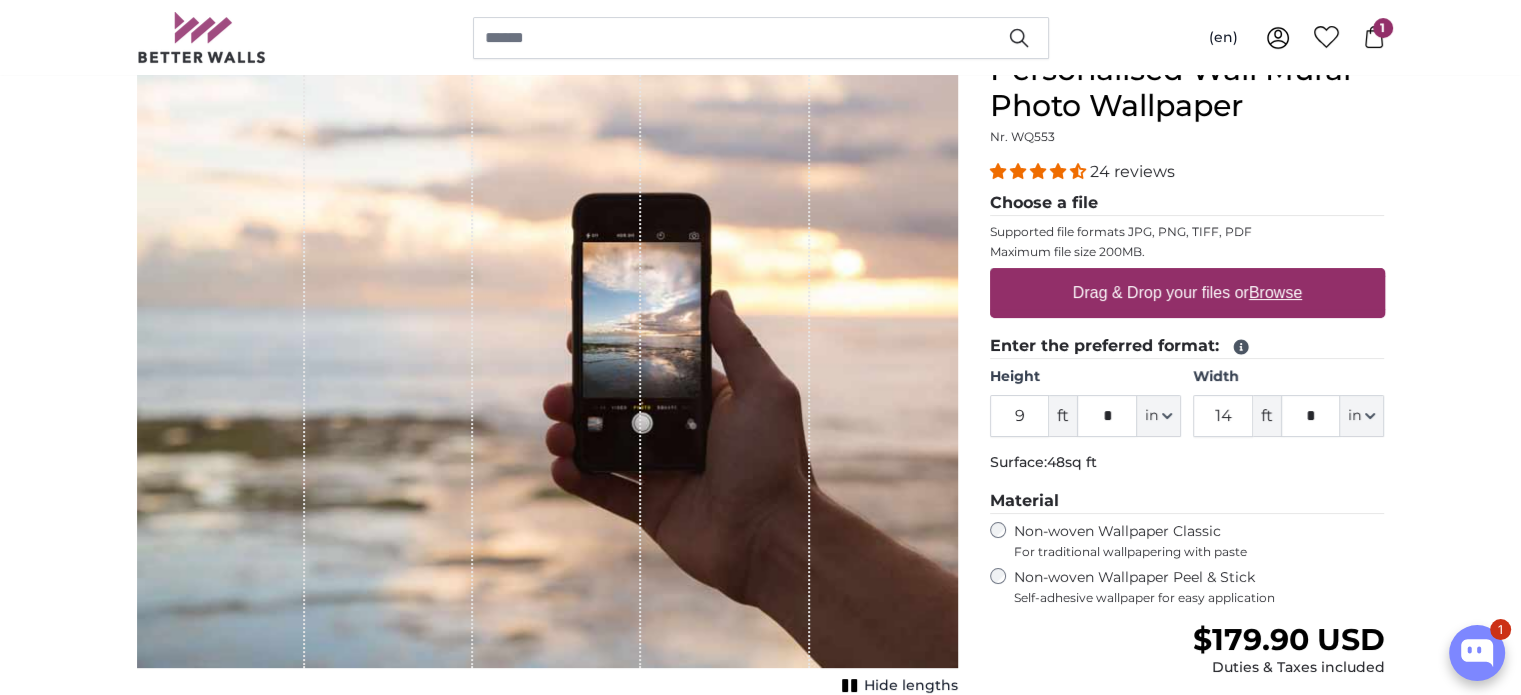 scroll, scrollTop: 208, scrollLeft: 0, axis: vertical 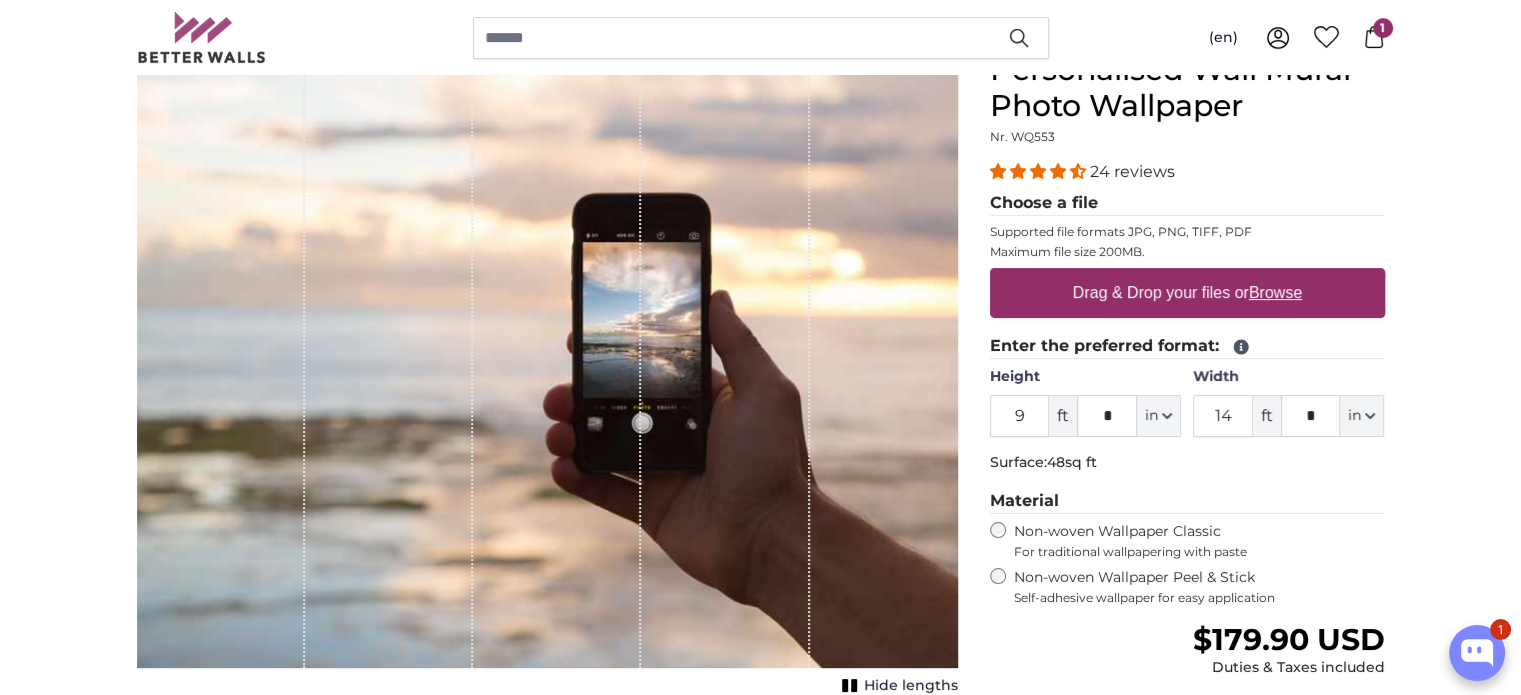 click on "Browse" at bounding box center [1275, 292] 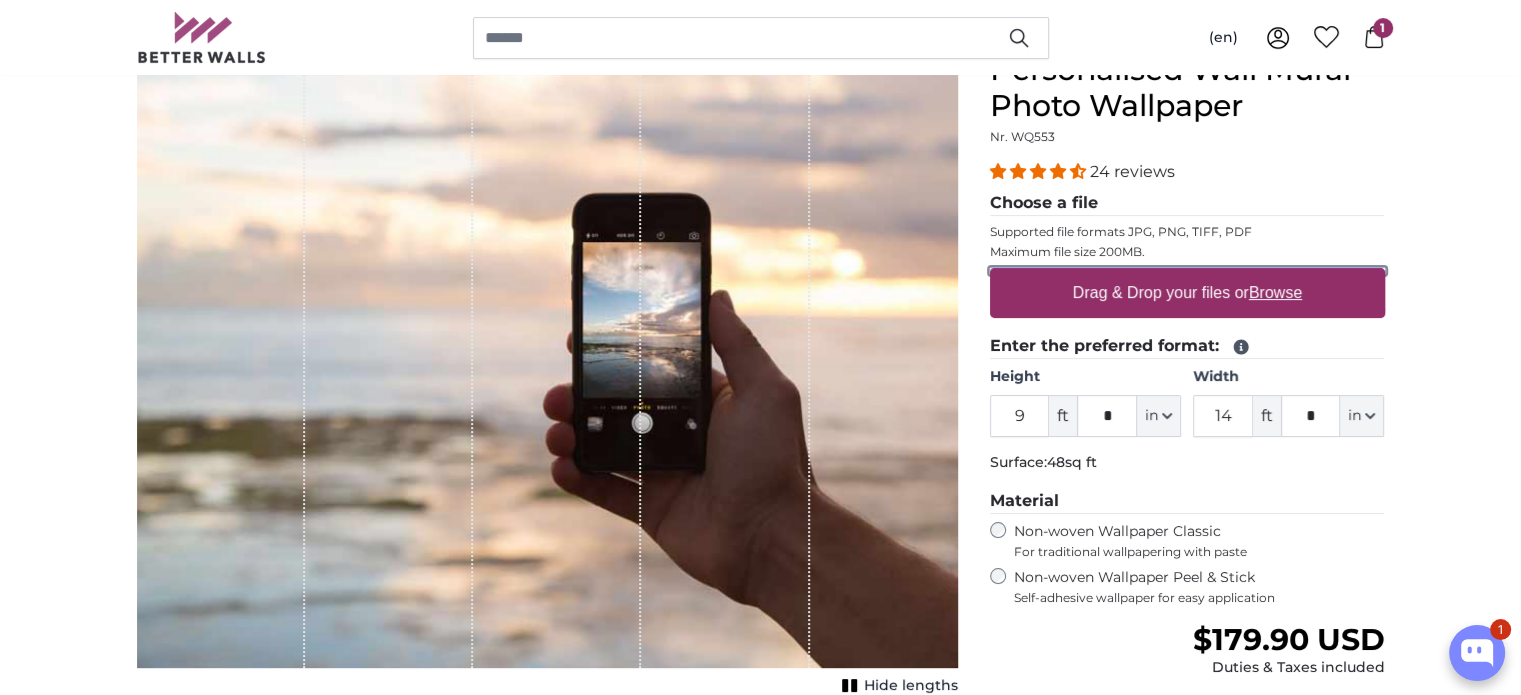 type on "**********" 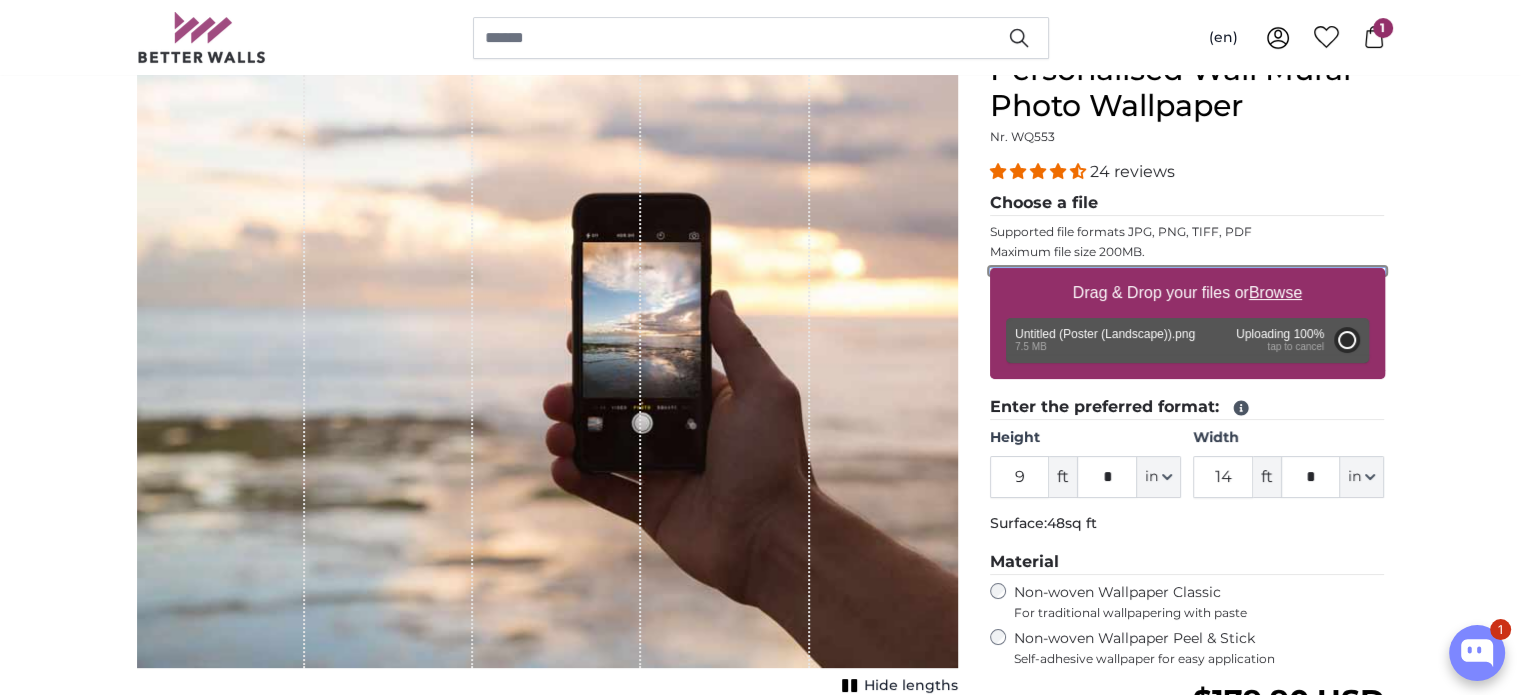 type on "6" 